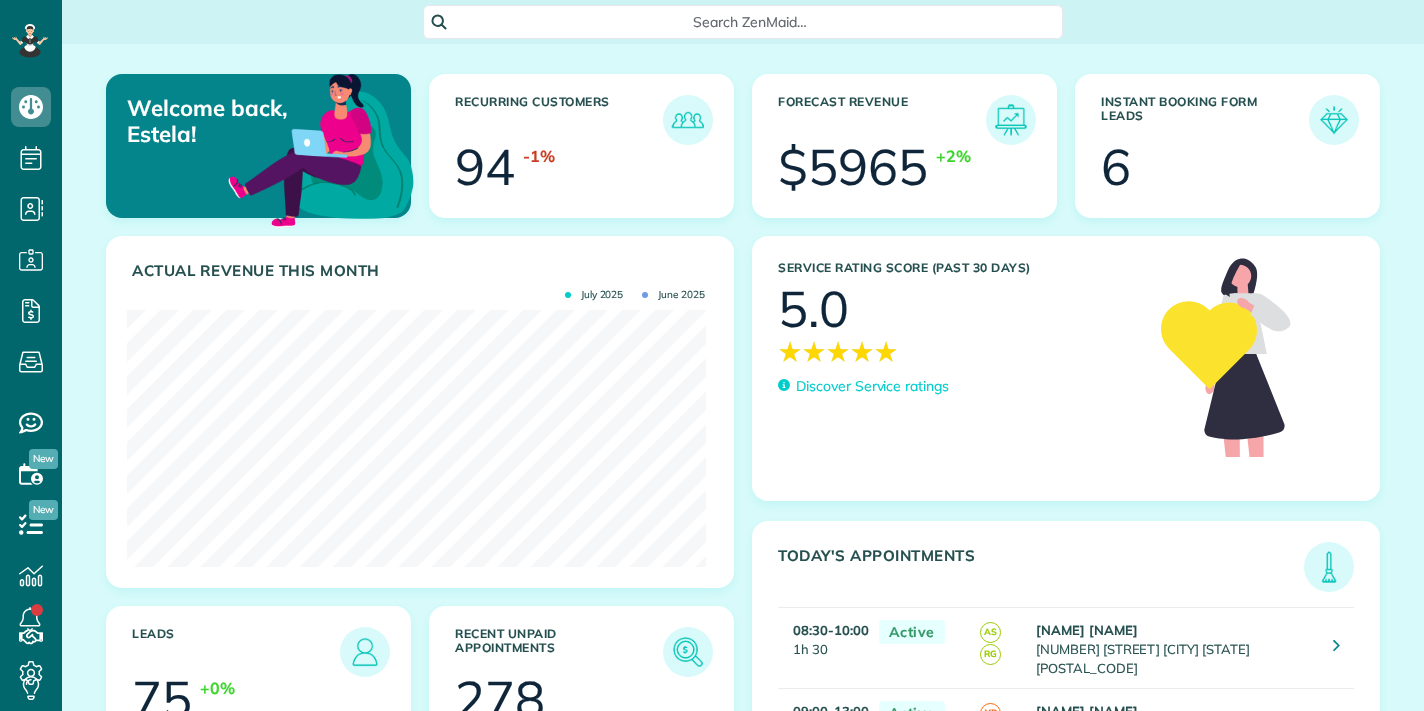 scroll, scrollTop: 0, scrollLeft: 0, axis: both 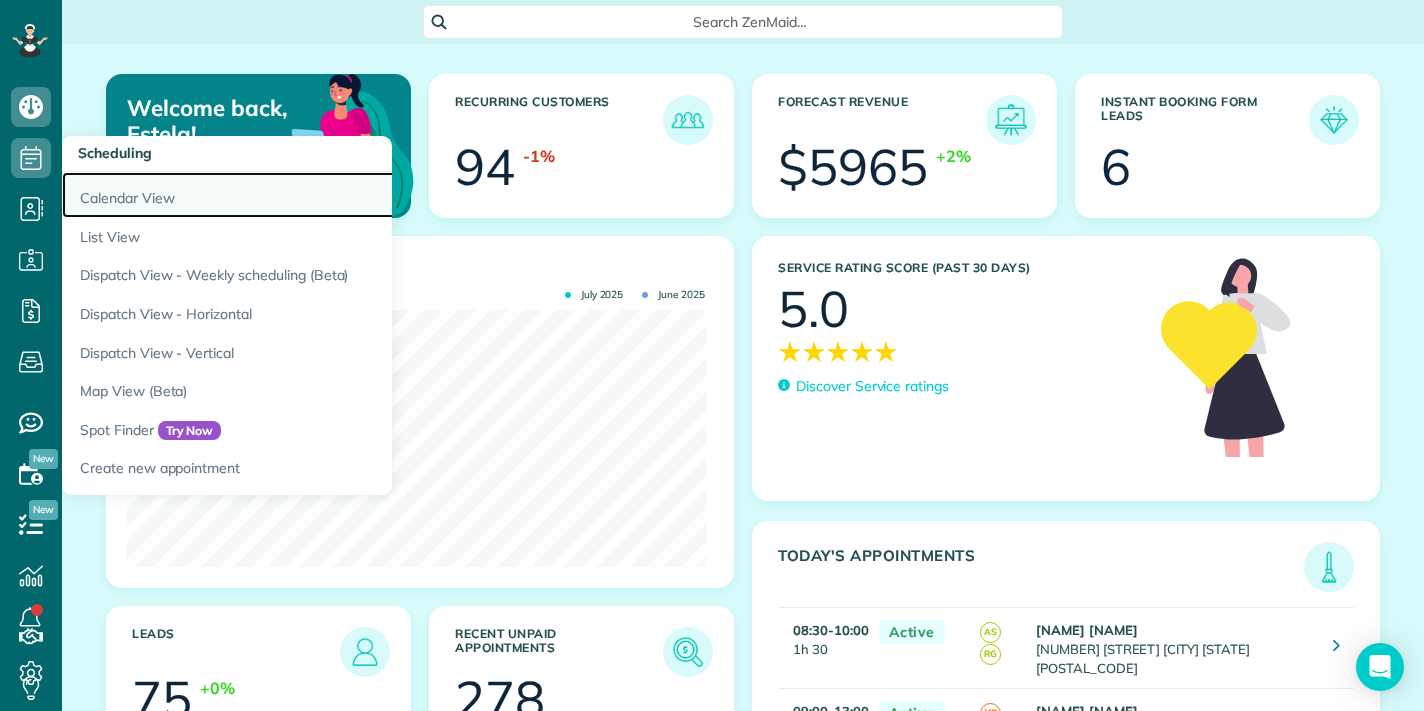 click on "Calendar View" at bounding box center (312, 195) 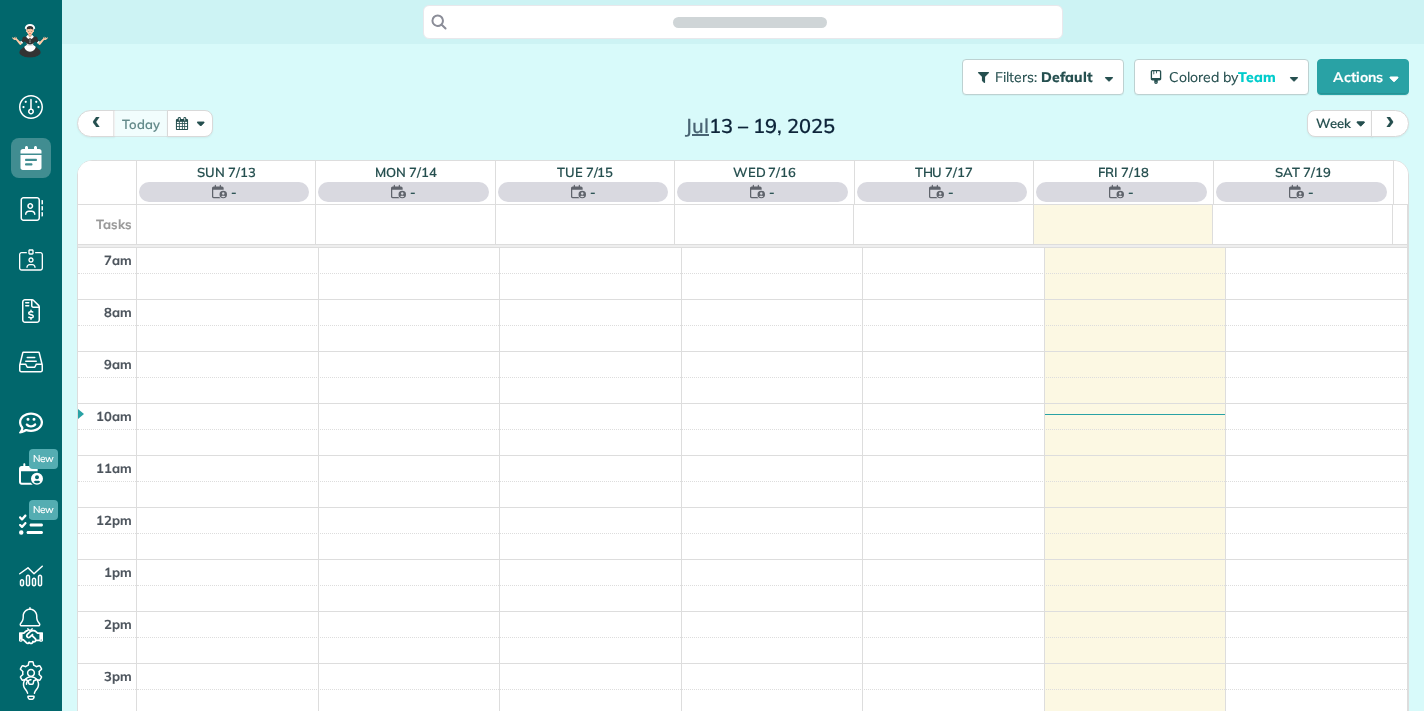 scroll, scrollTop: 0, scrollLeft: 0, axis: both 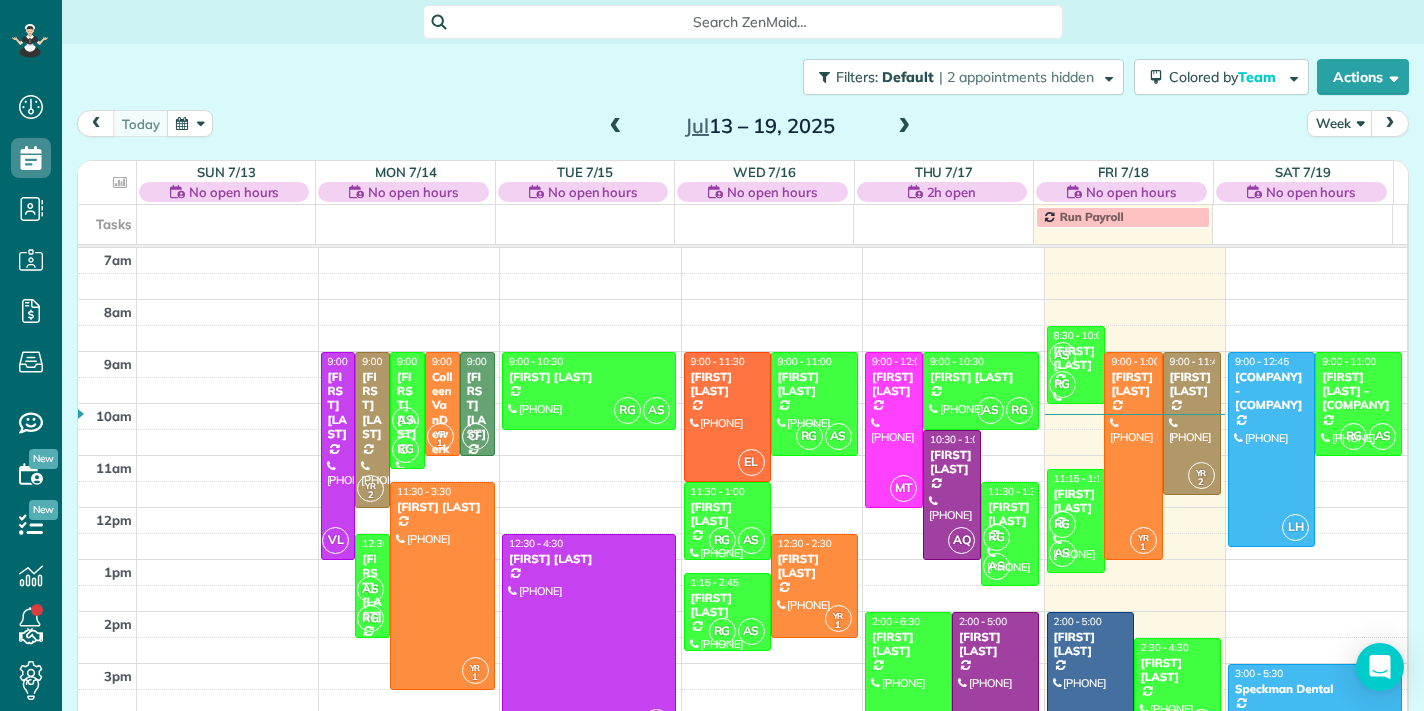 click at bounding box center [904, 127] 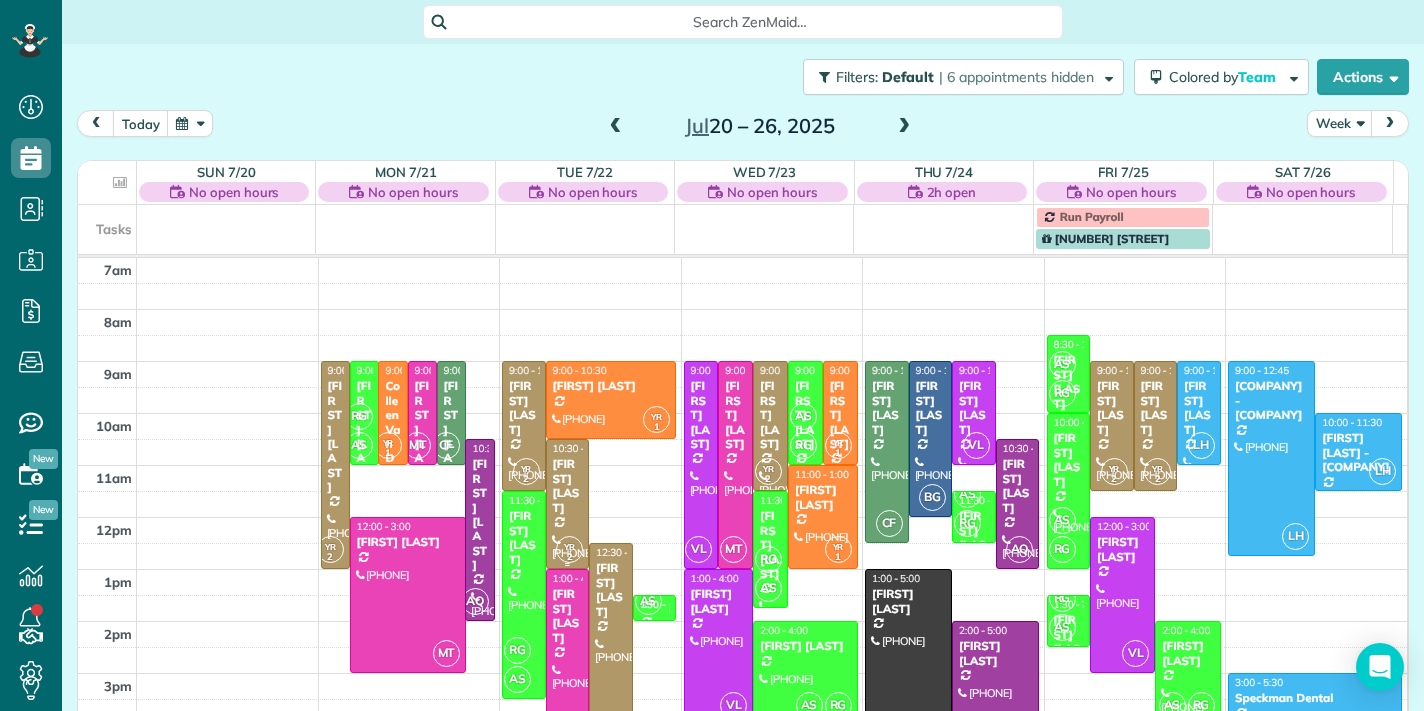 scroll, scrollTop: 1, scrollLeft: 0, axis: vertical 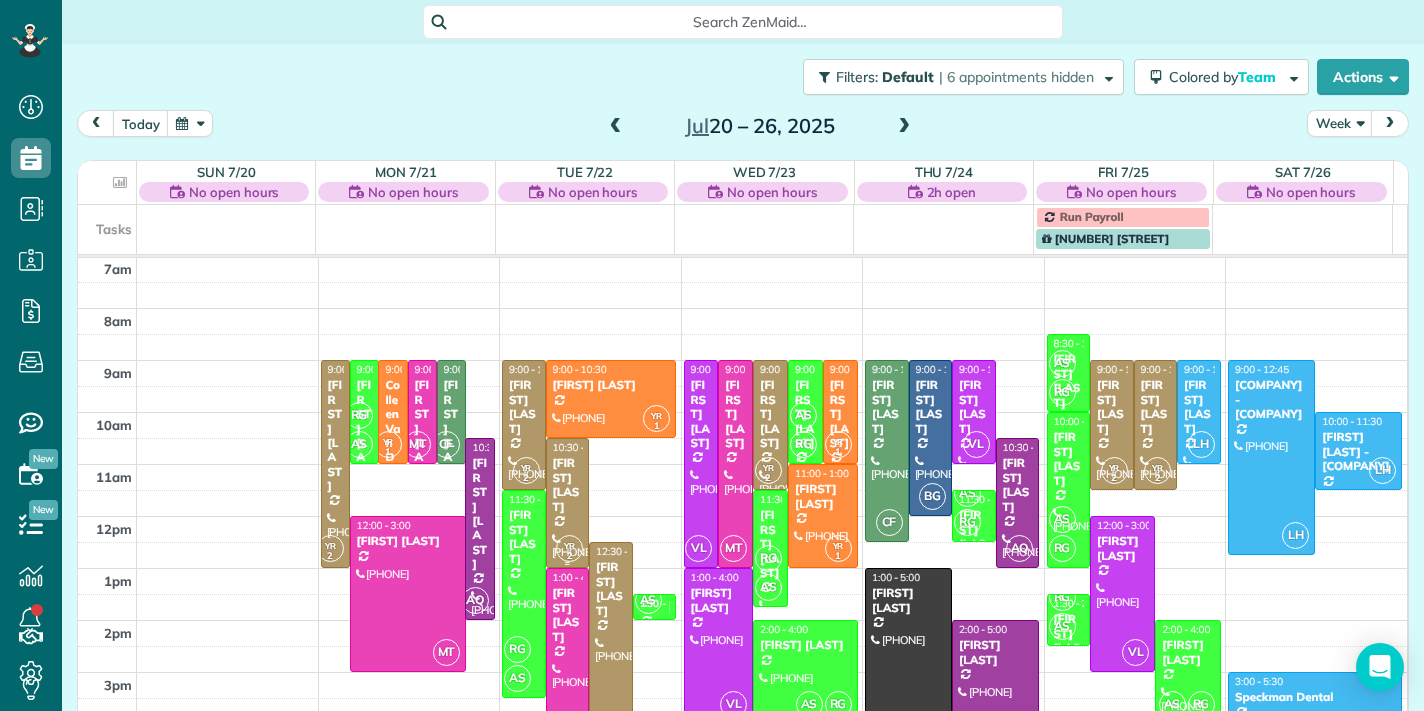 click on "Michael Maheras" at bounding box center [568, 485] 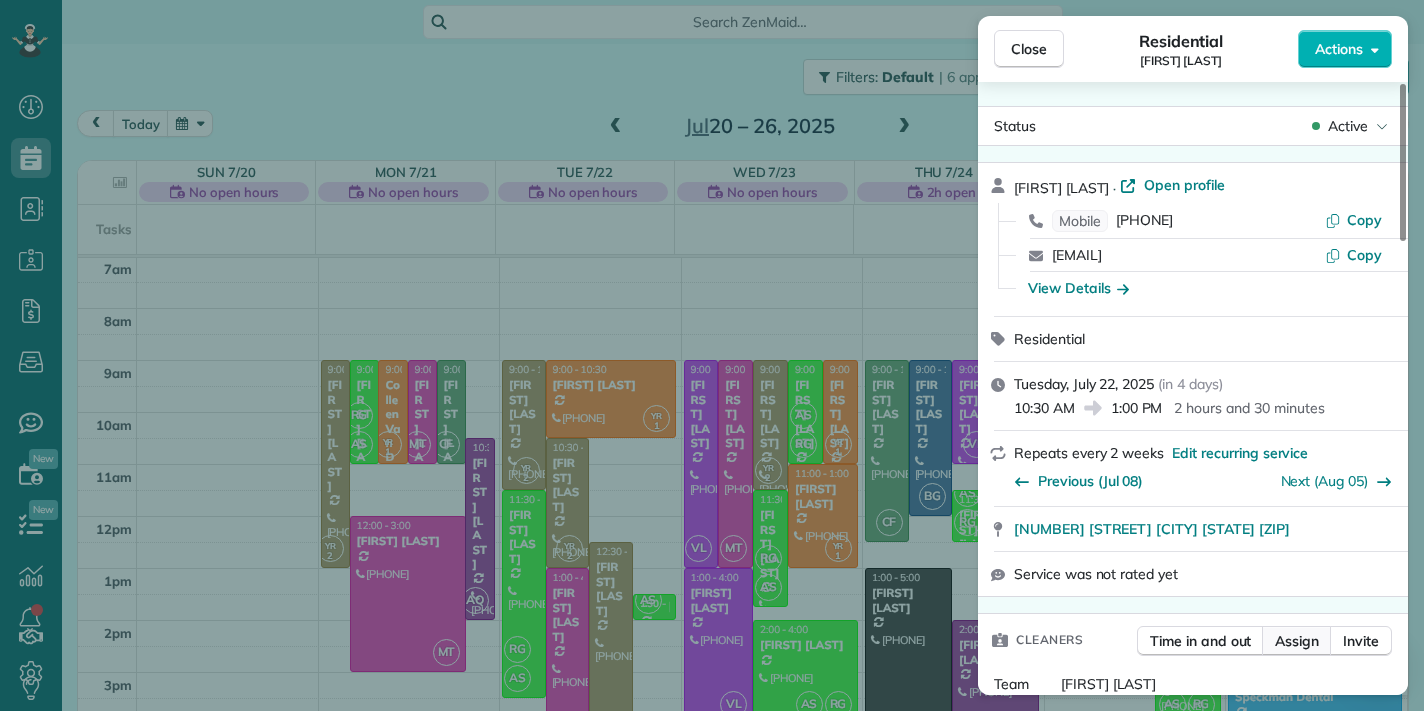 click on "Assign" at bounding box center (1297, 641) 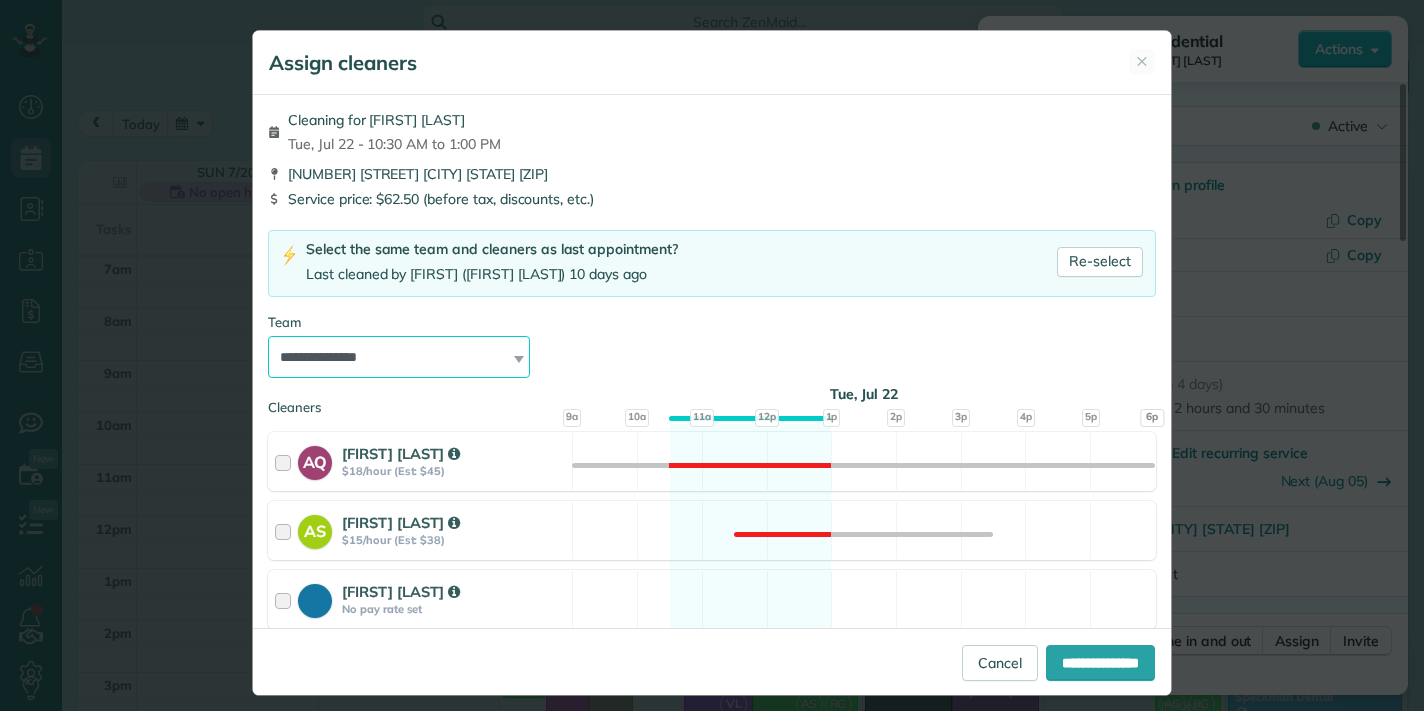 click on "**********" at bounding box center (399, 357) 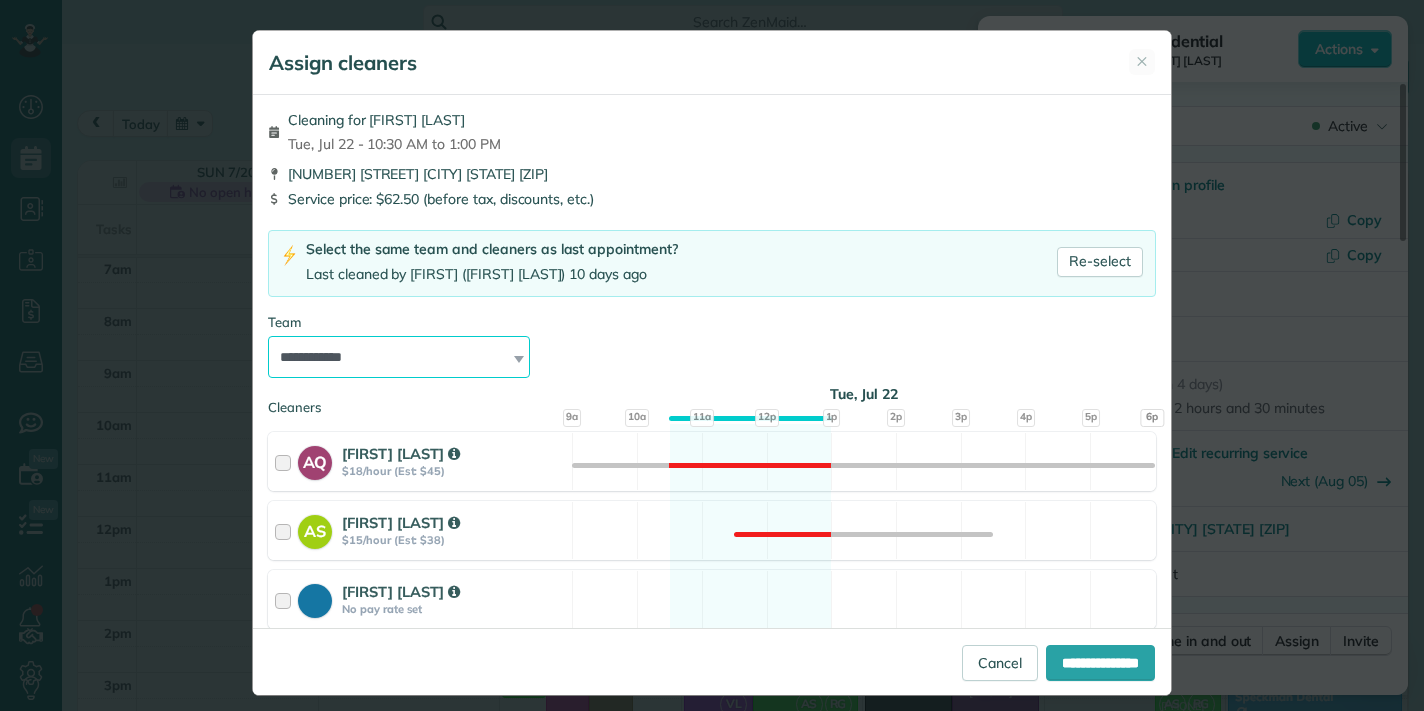 scroll, scrollTop: 15, scrollLeft: 0, axis: vertical 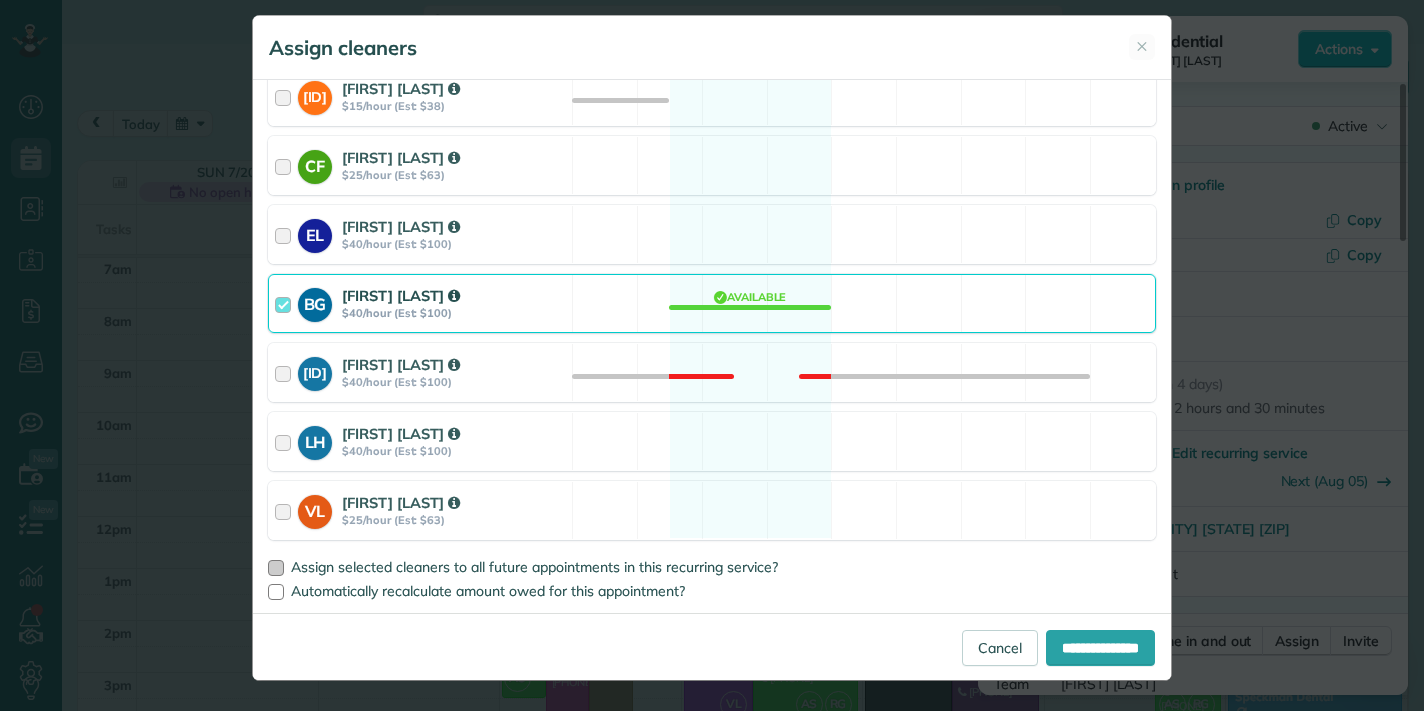 click on "Assign selected cleaners to all future appointments in this recurring service?" at bounding box center [712, 567] 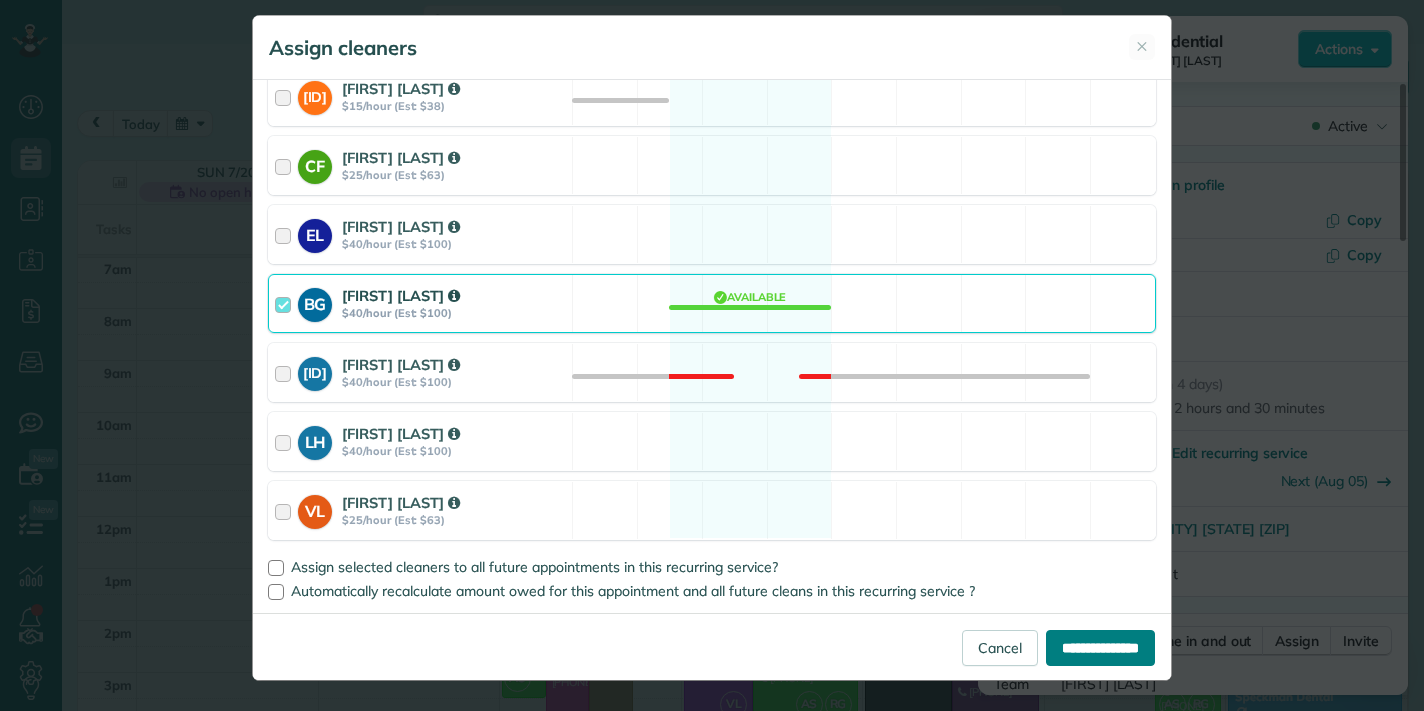 click on "**********" at bounding box center [1100, 648] 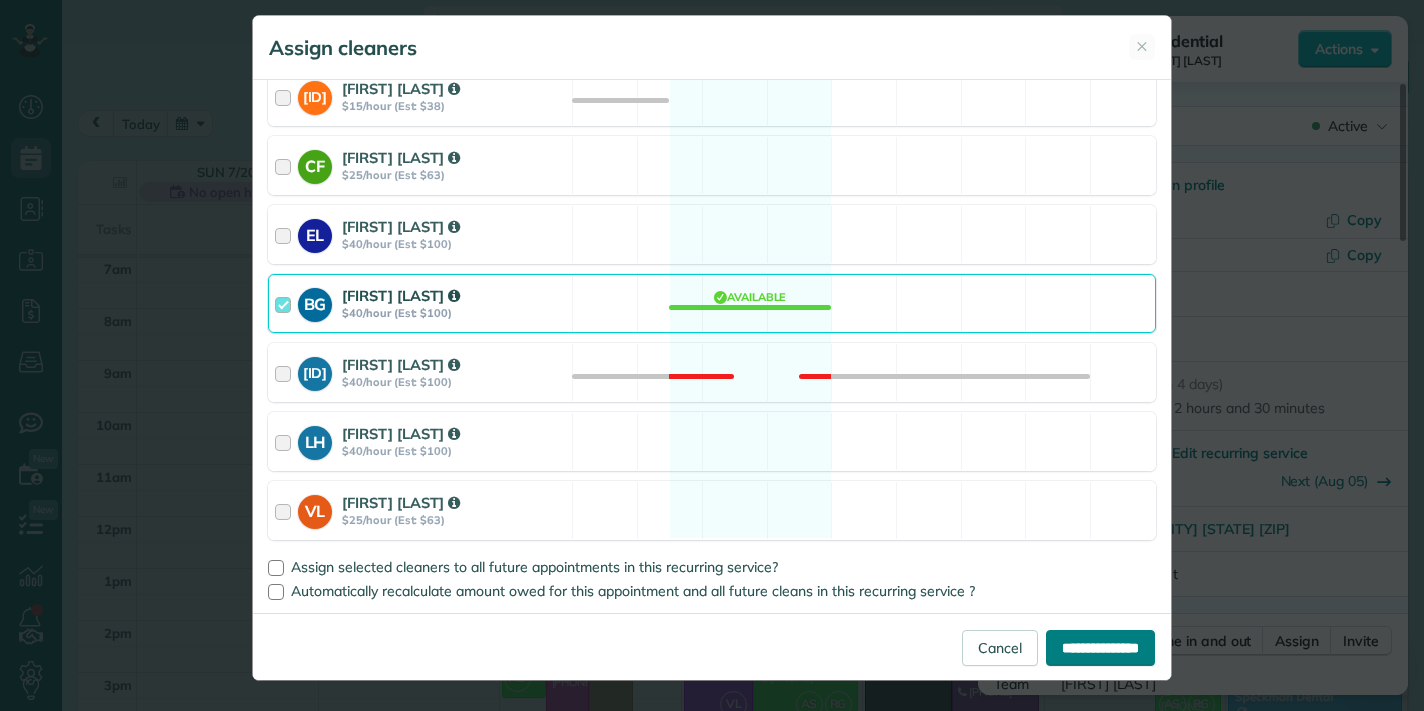 type on "**********" 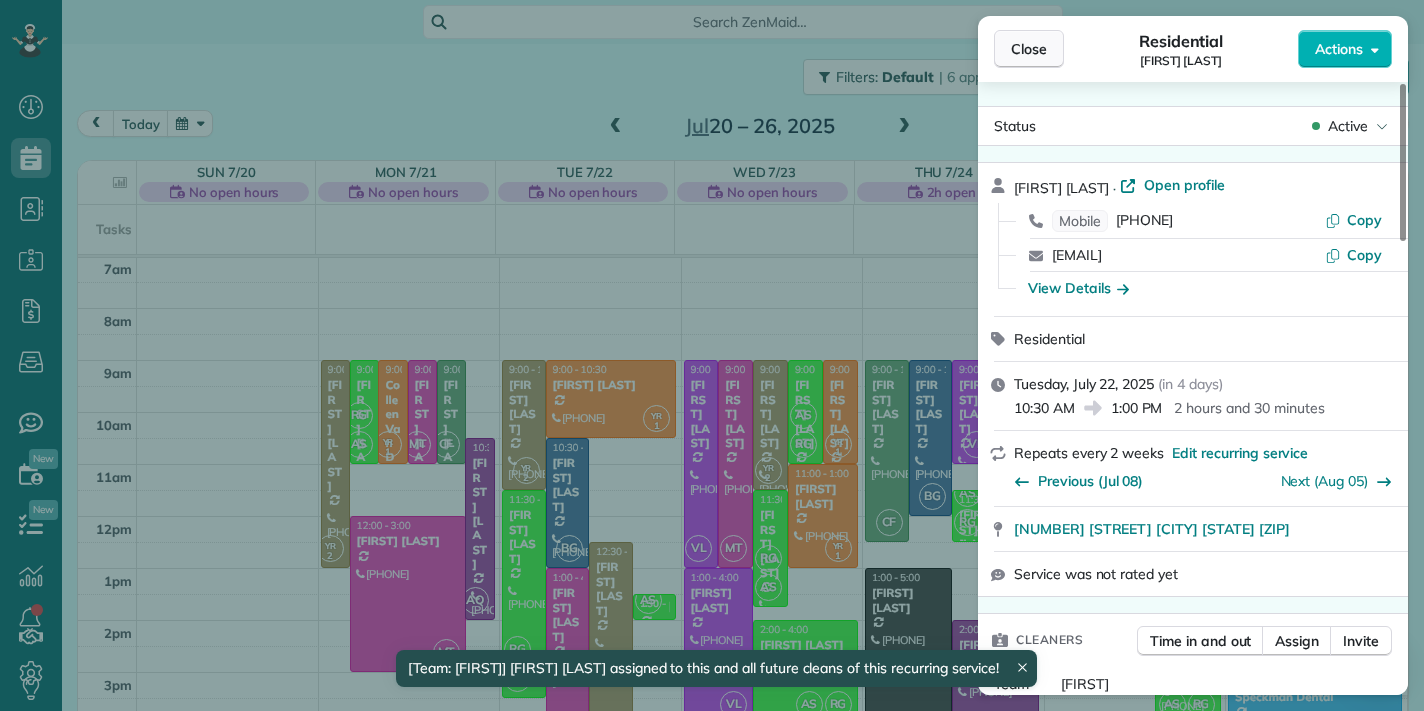 click on "Close" at bounding box center (1029, 49) 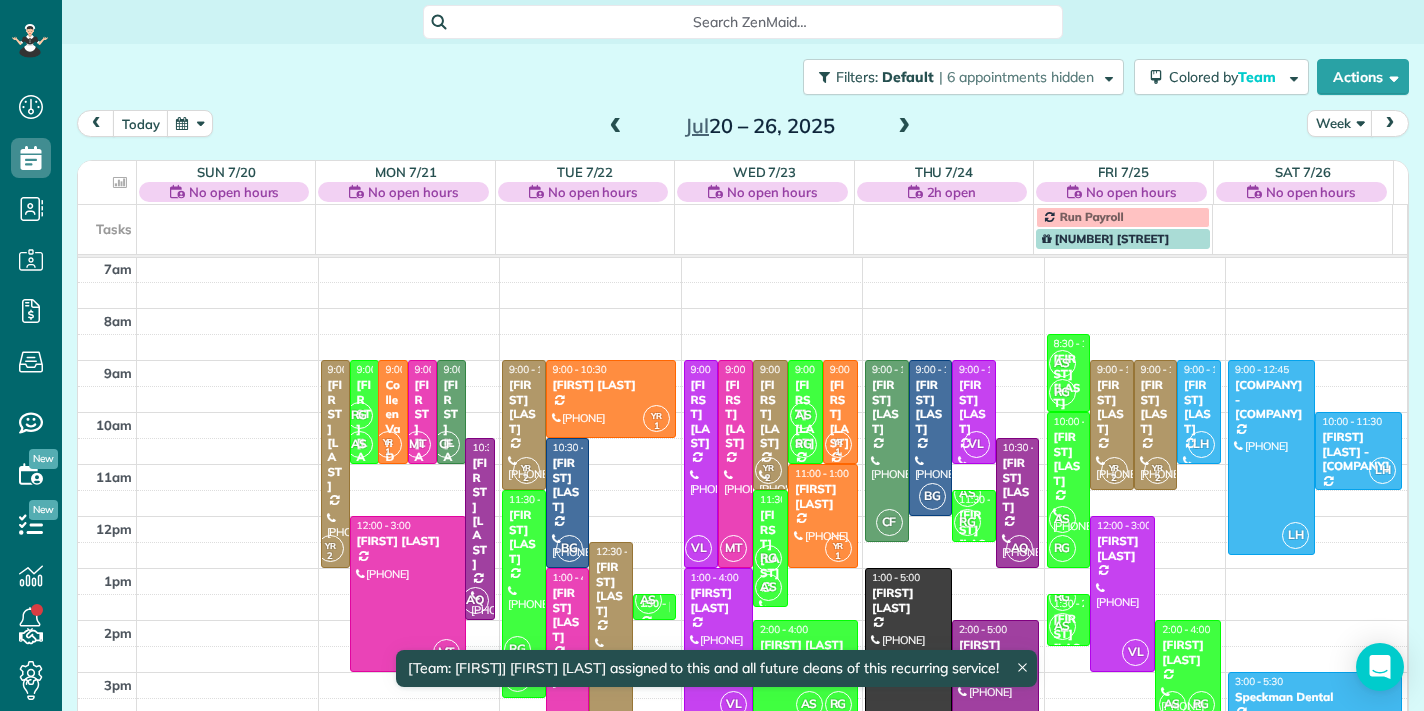 scroll, scrollTop: 0, scrollLeft: 0, axis: both 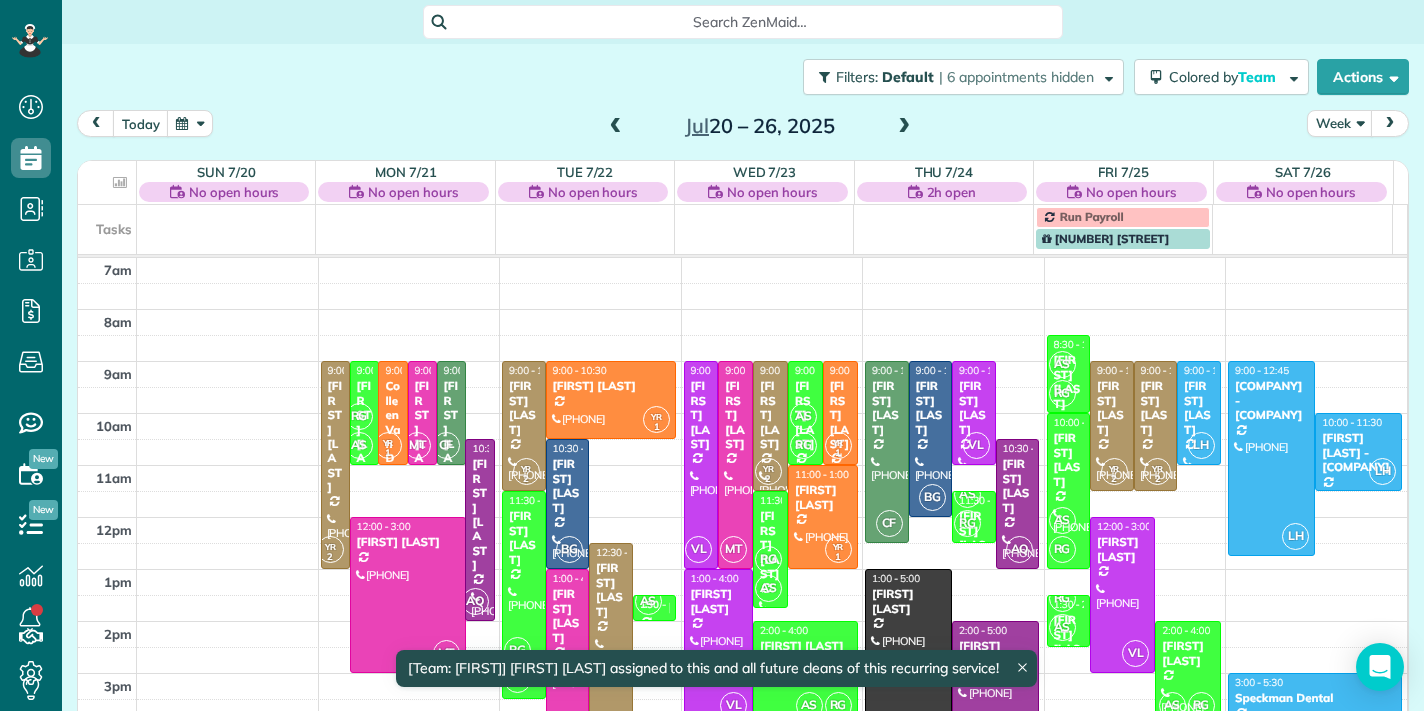 click on "[FIRST] [LAST]" at bounding box center [611, 590] 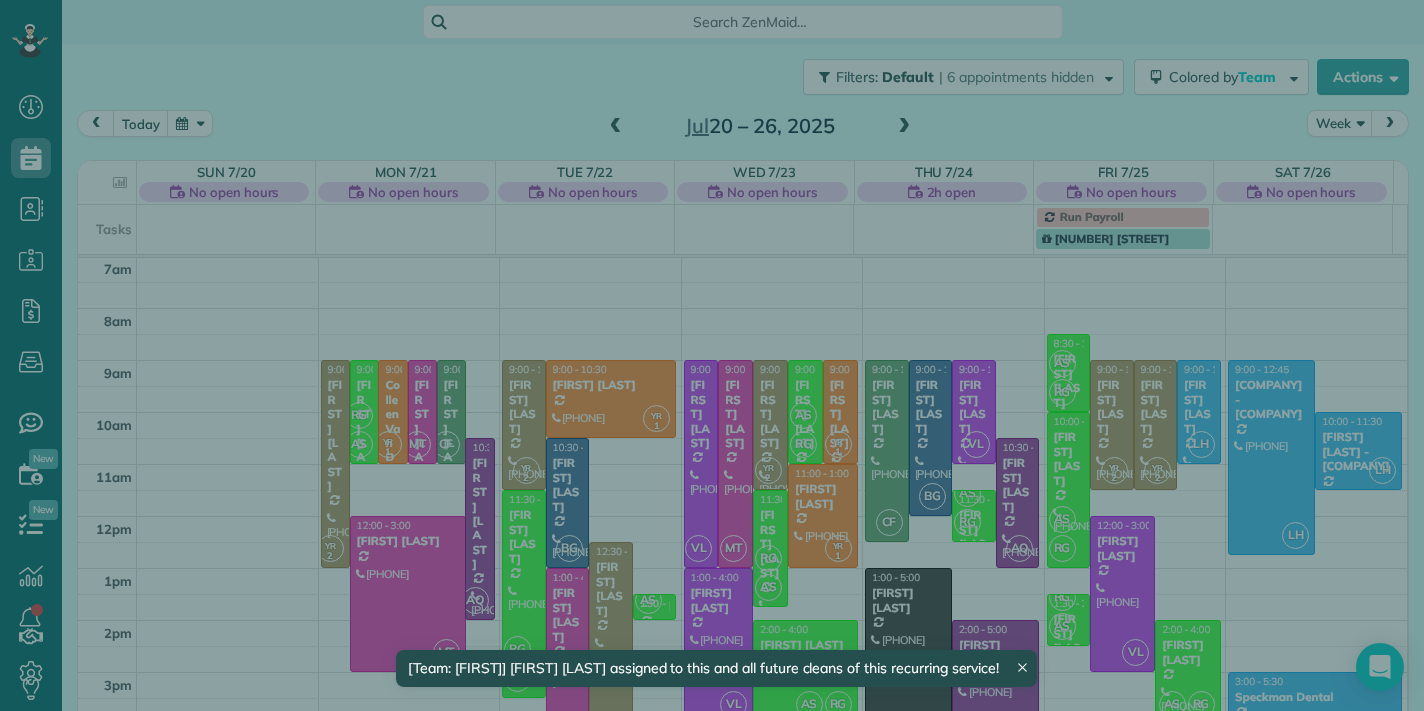 scroll, scrollTop: 0, scrollLeft: 0, axis: both 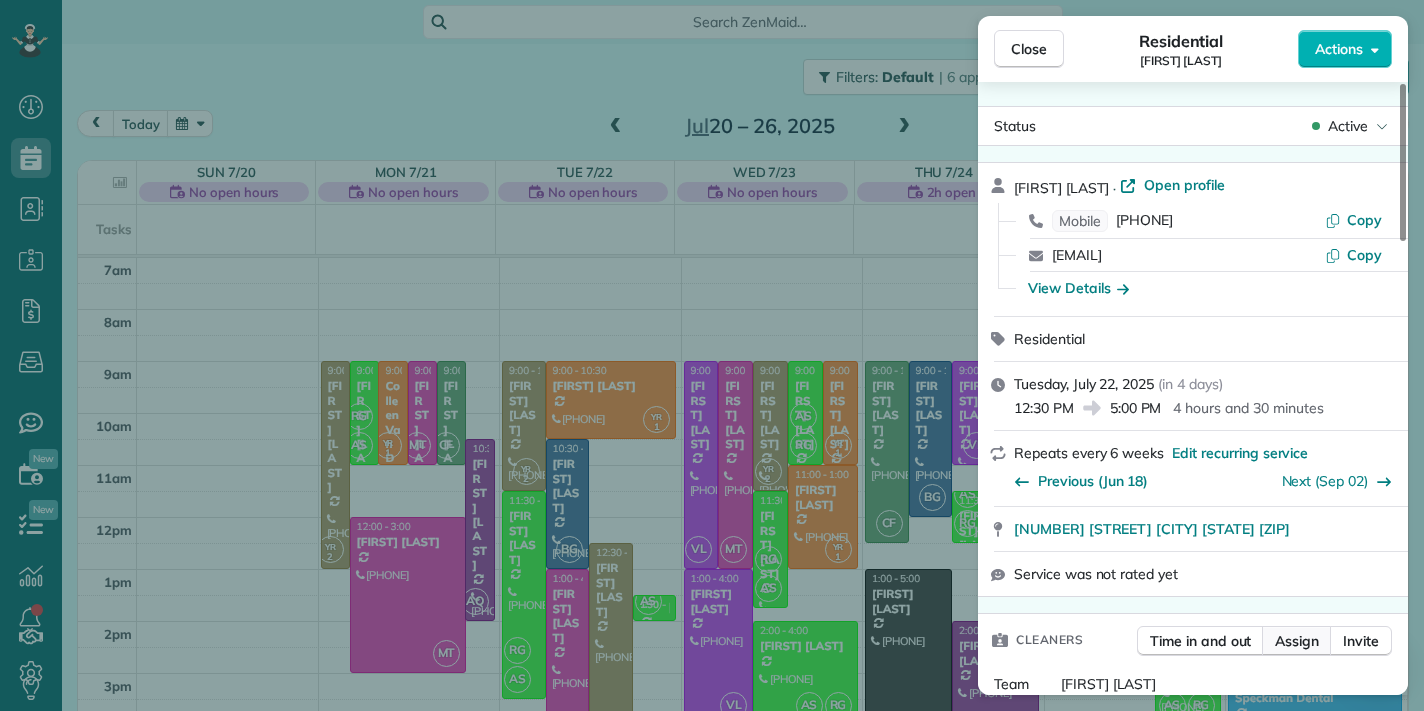 click on "Assign" at bounding box center [1297, 641] 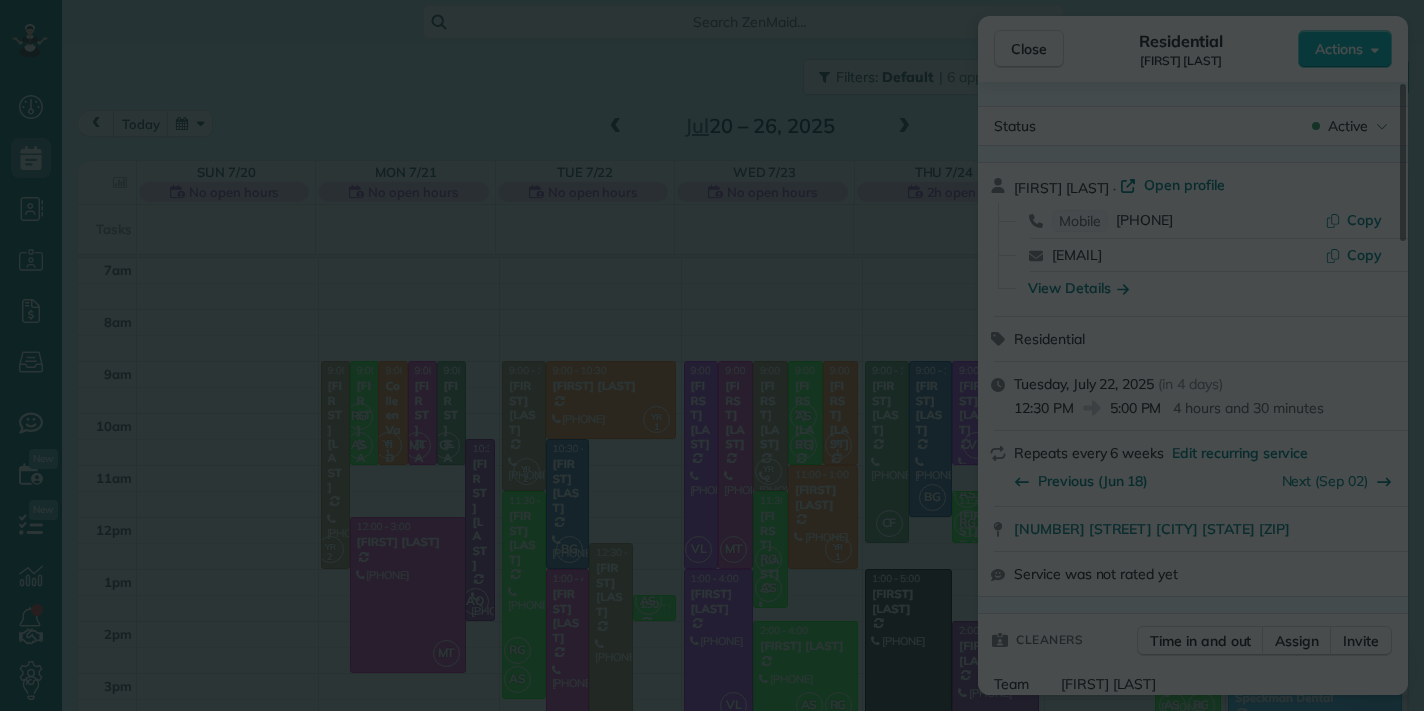 scroll, scrollTop: 0, scrollLeft: 0, axis: both 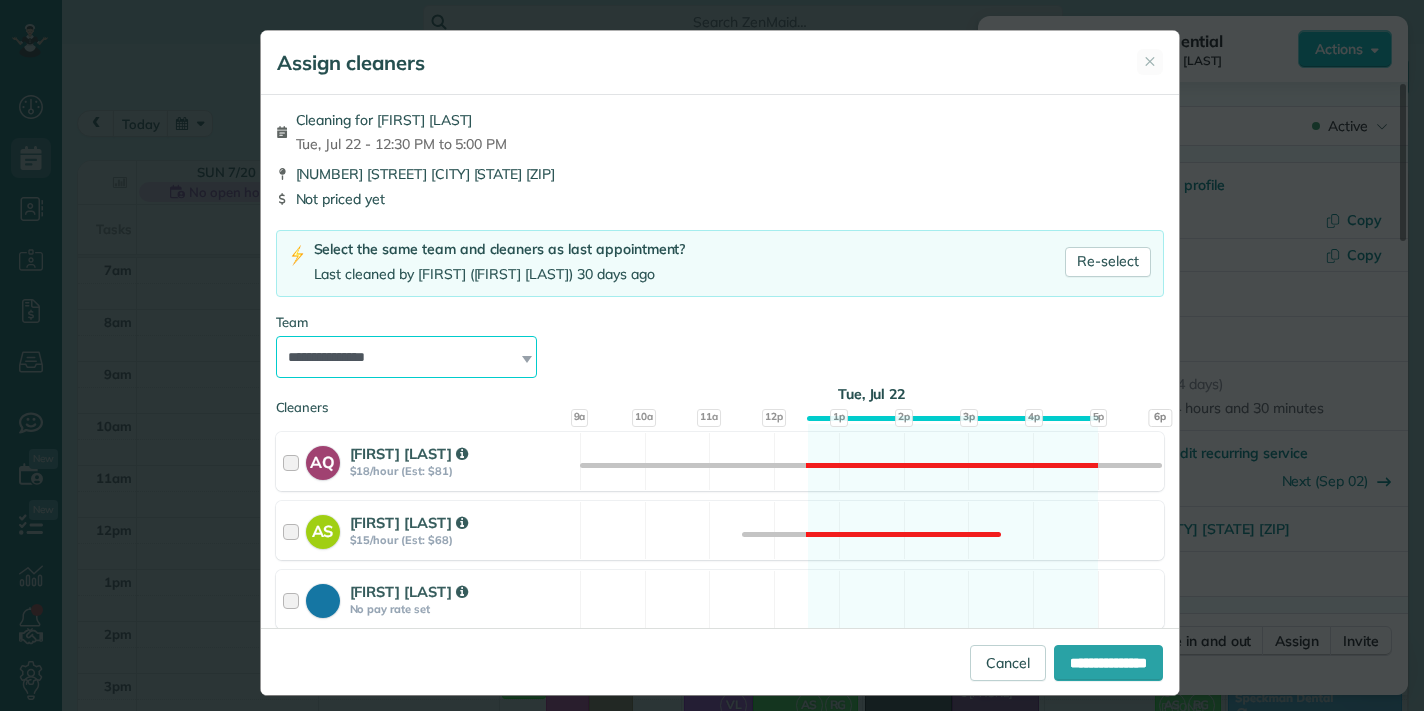click on "**********" at bounding box center [407, 357] 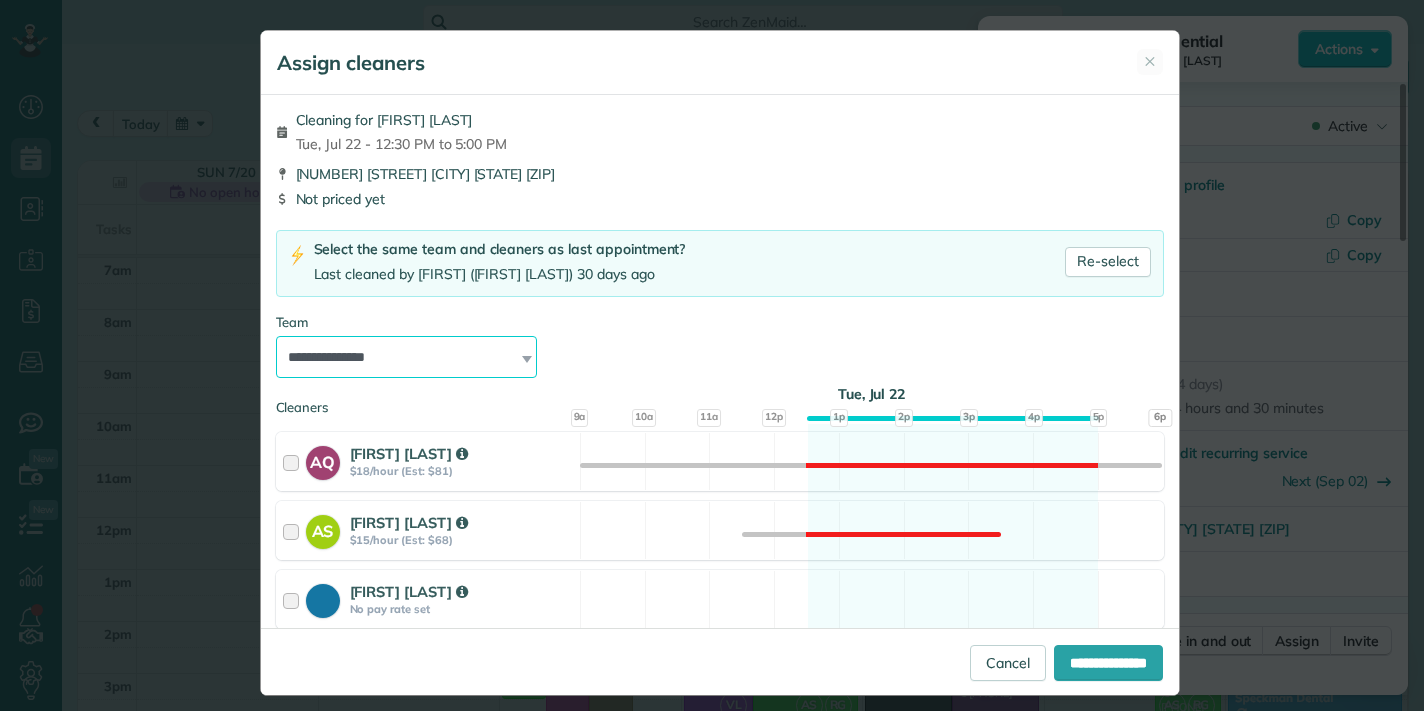 select on "*****" 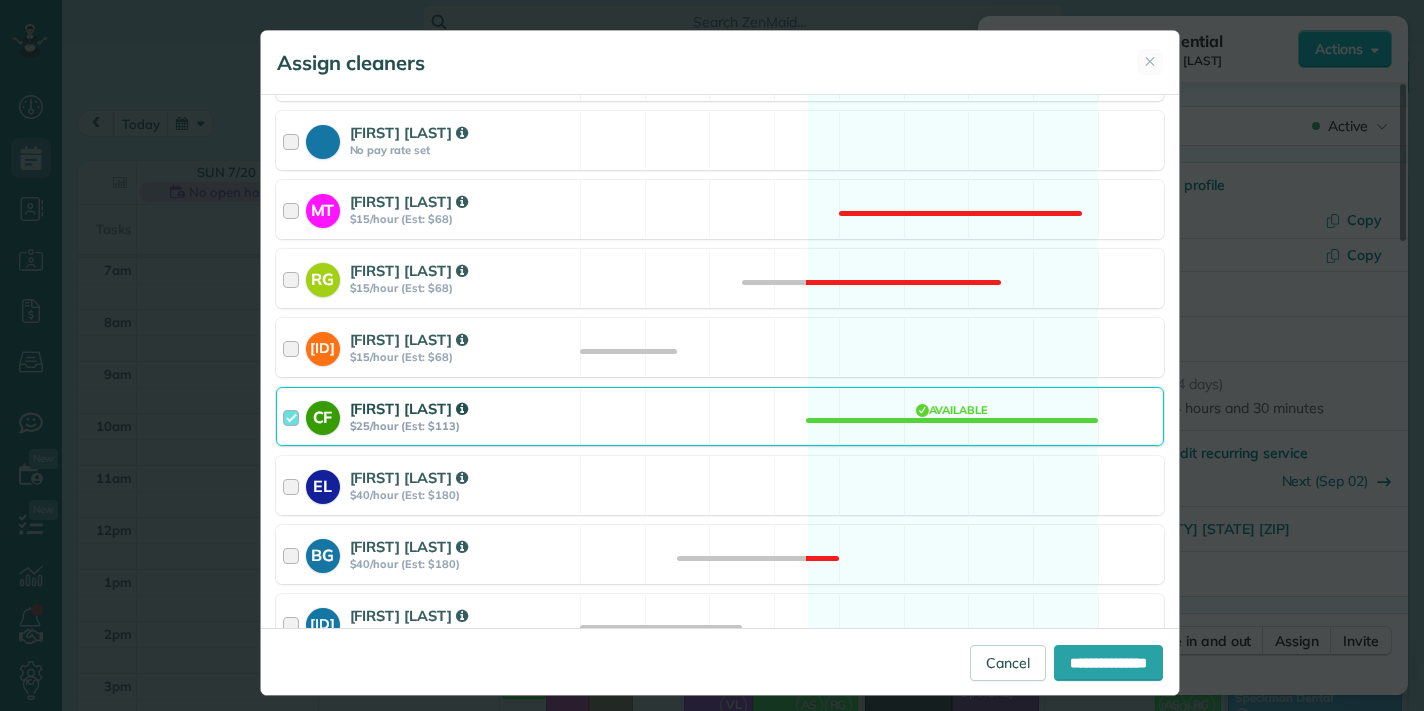 scroll, scrollTop: 695, scrollLeft: 0, axis: vertical 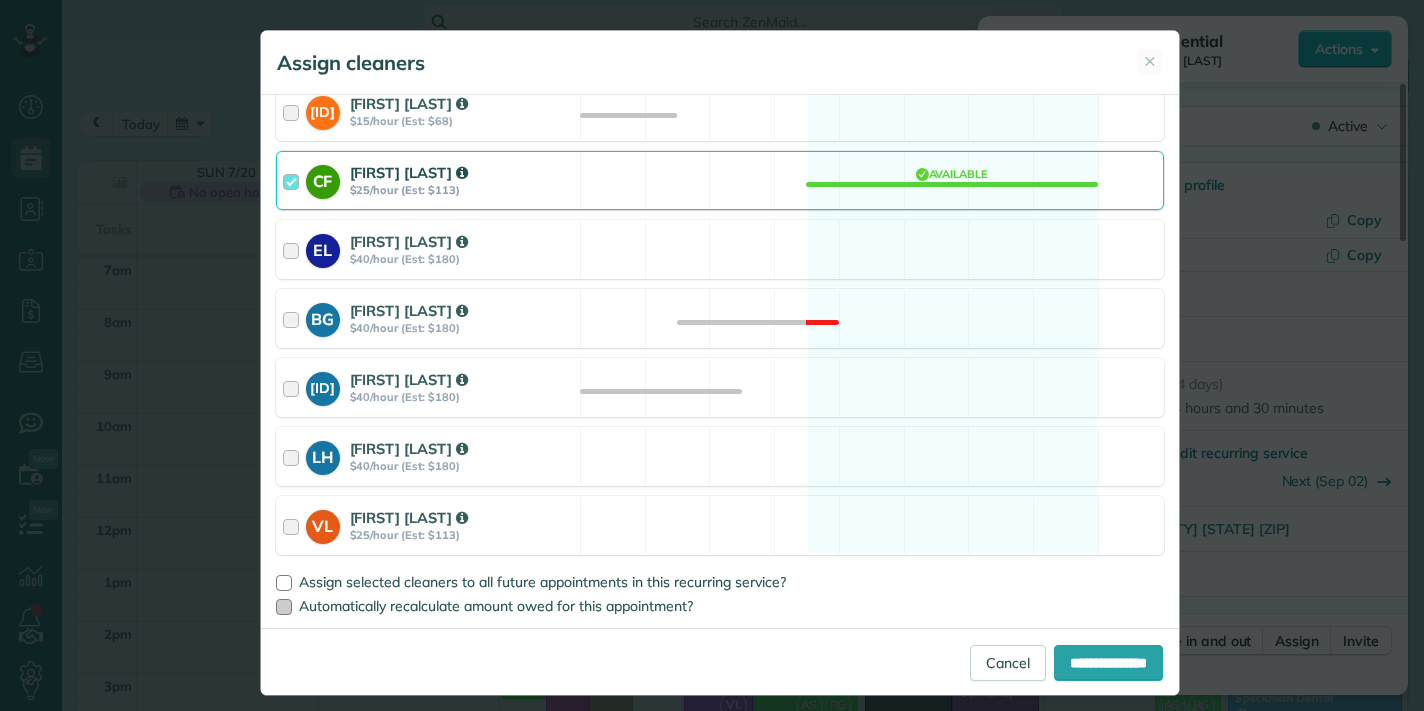 drag, startPoint x: 279, startPoint y: 587, endPoint x: 382, endPoint y: 598, distance: 103.58572 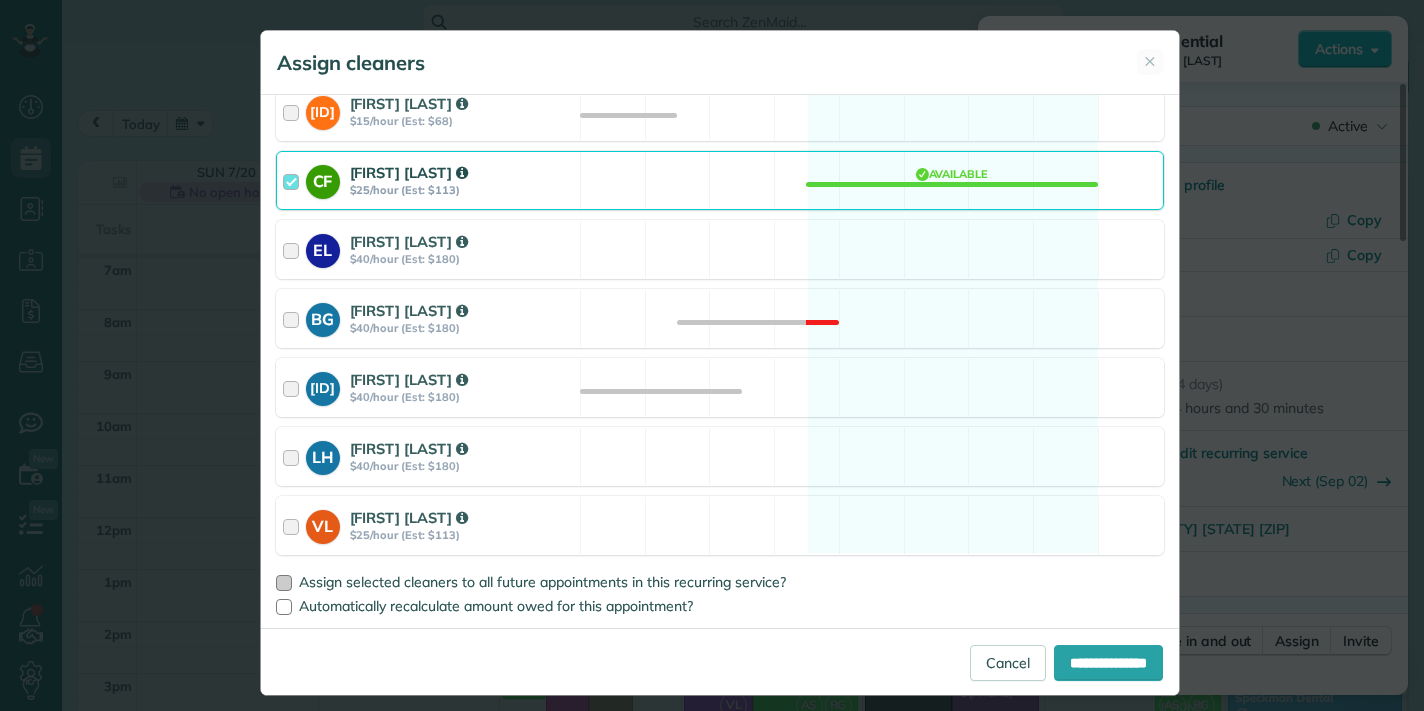 click on "**********" at bounding box center (720, 361) 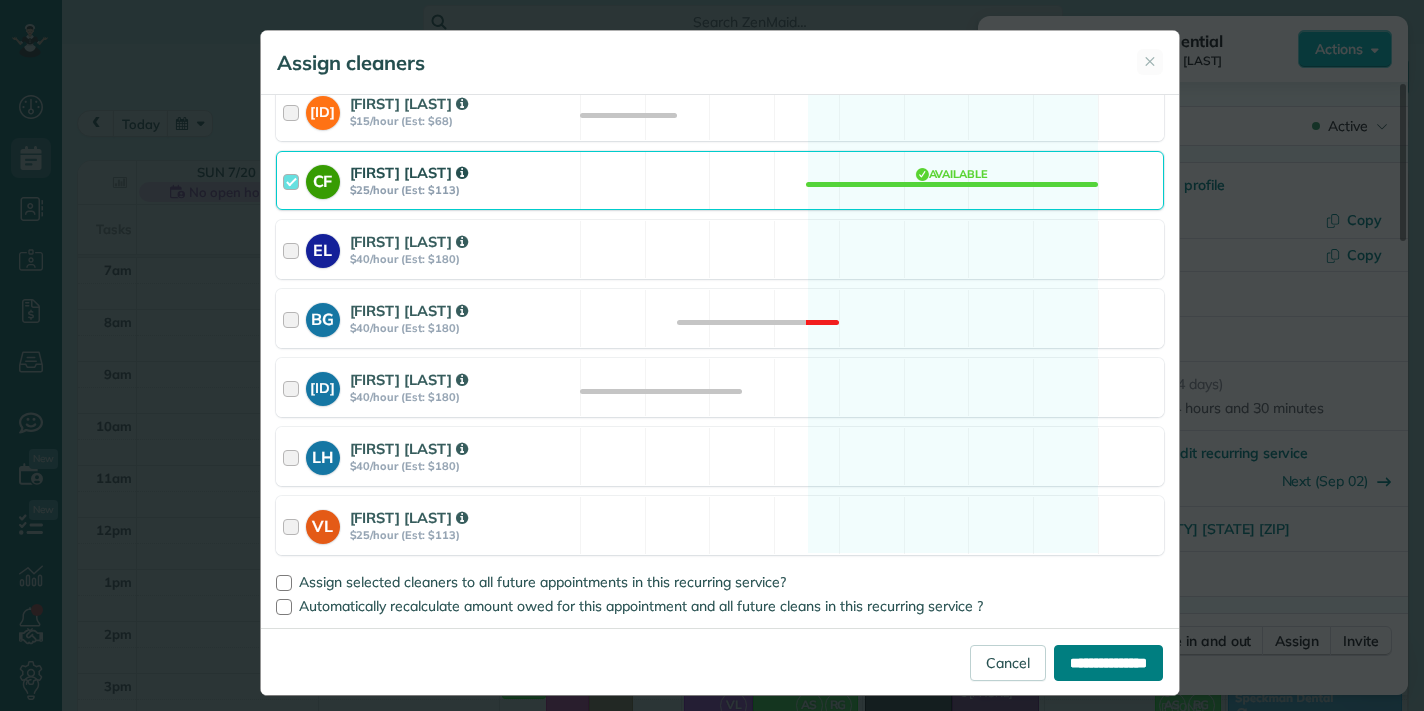 click on "**********" at bounding box center (1108, 663) 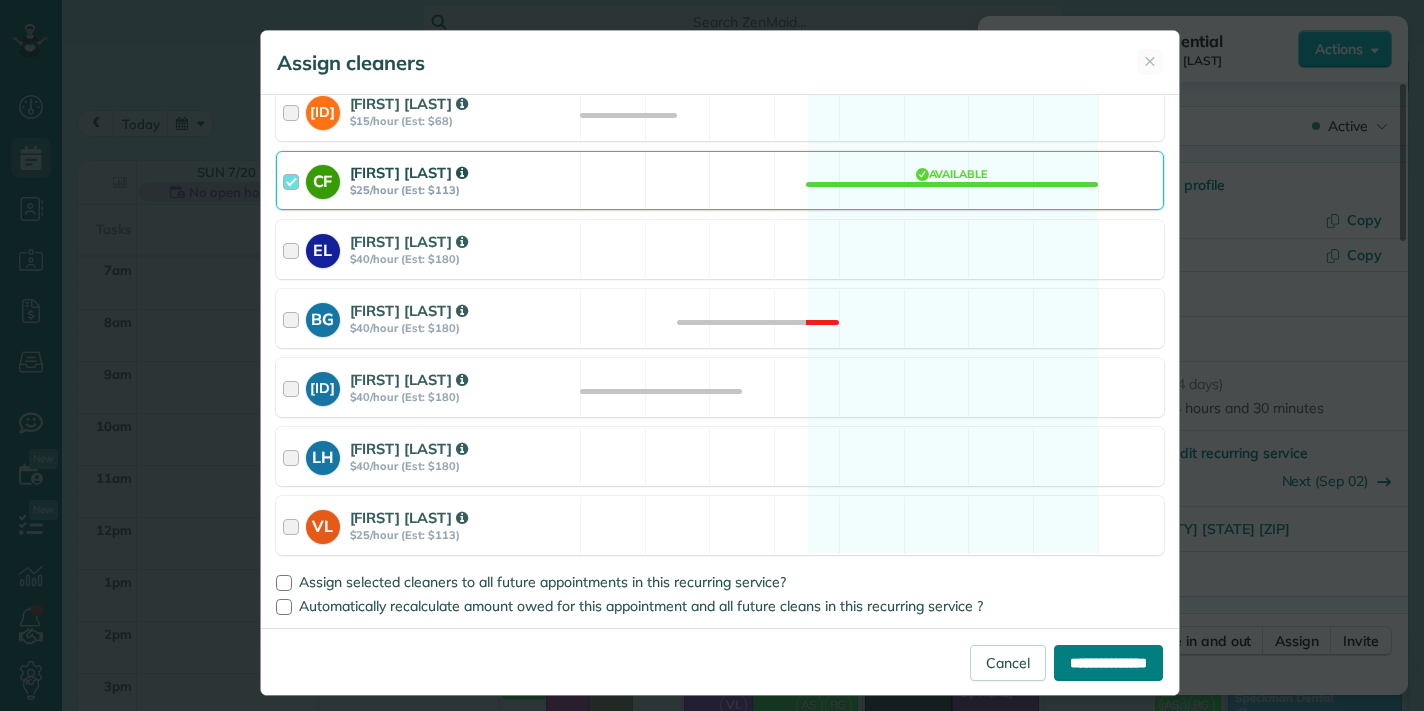 type on "**********" 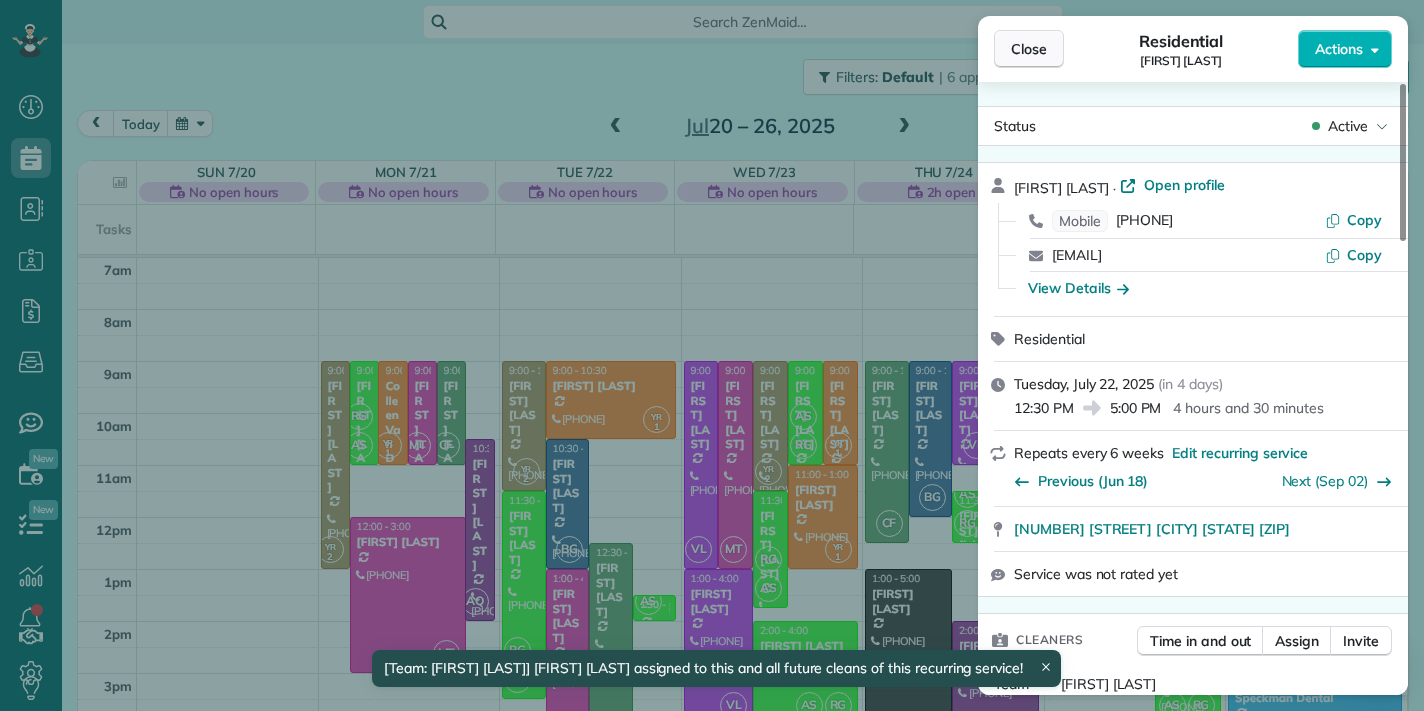 click on "Close" at bounding box center [1029, 49] 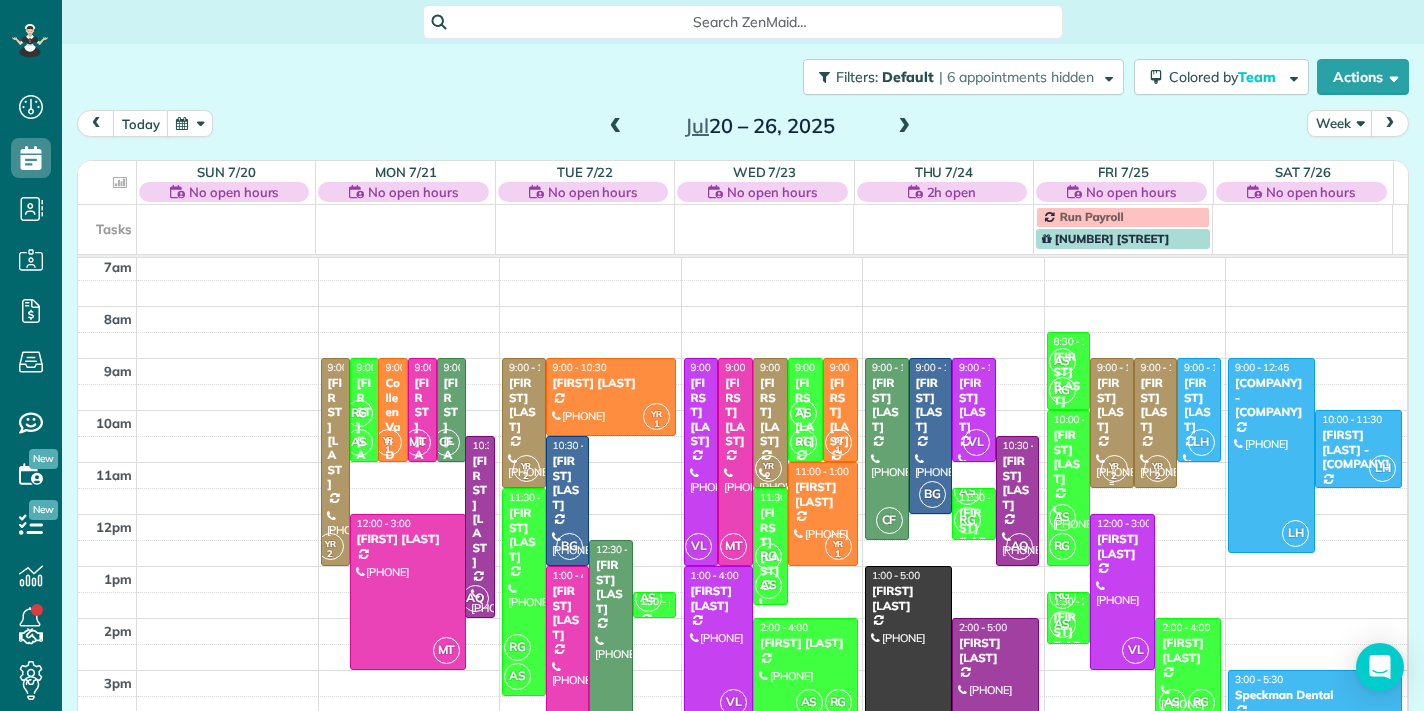 scroll, scrollTop: 6, scrollLeft: 0, axis: vertical 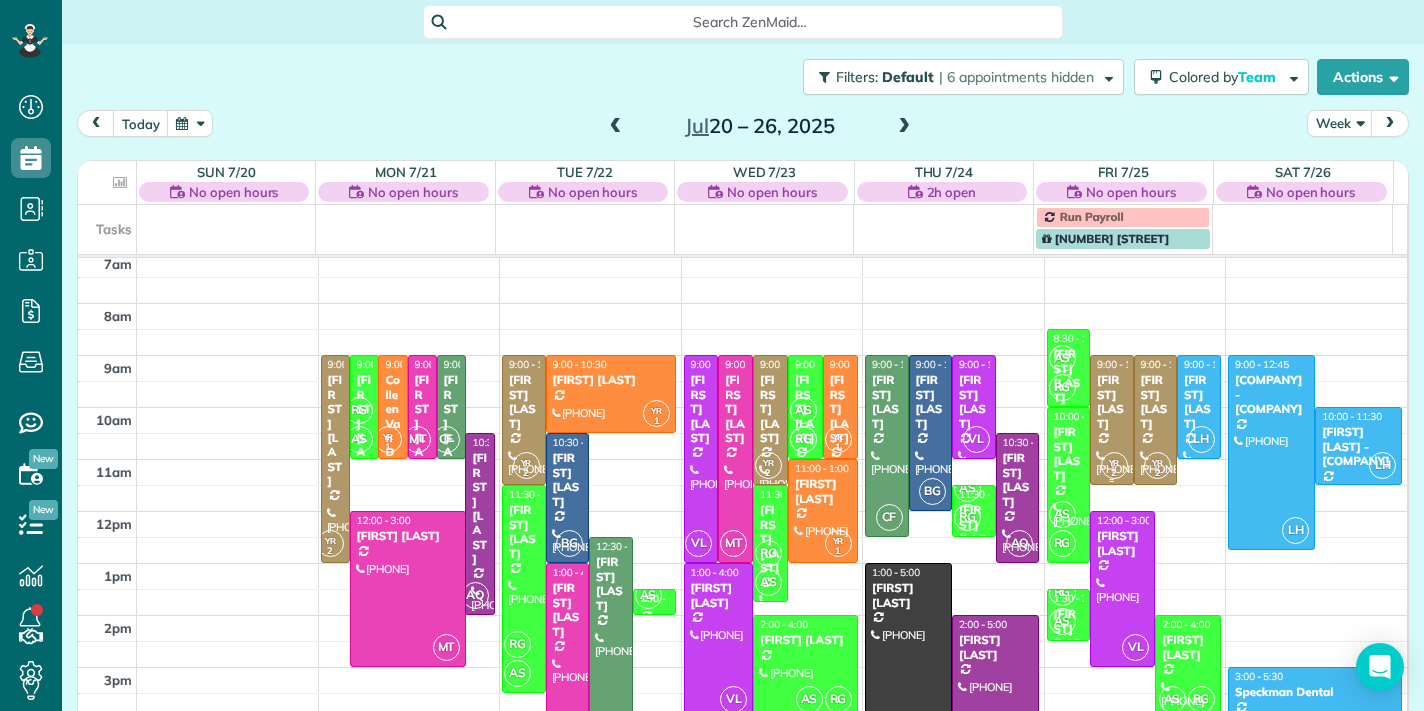click on "Angela Diamond" at bounding box center [1112, 402] 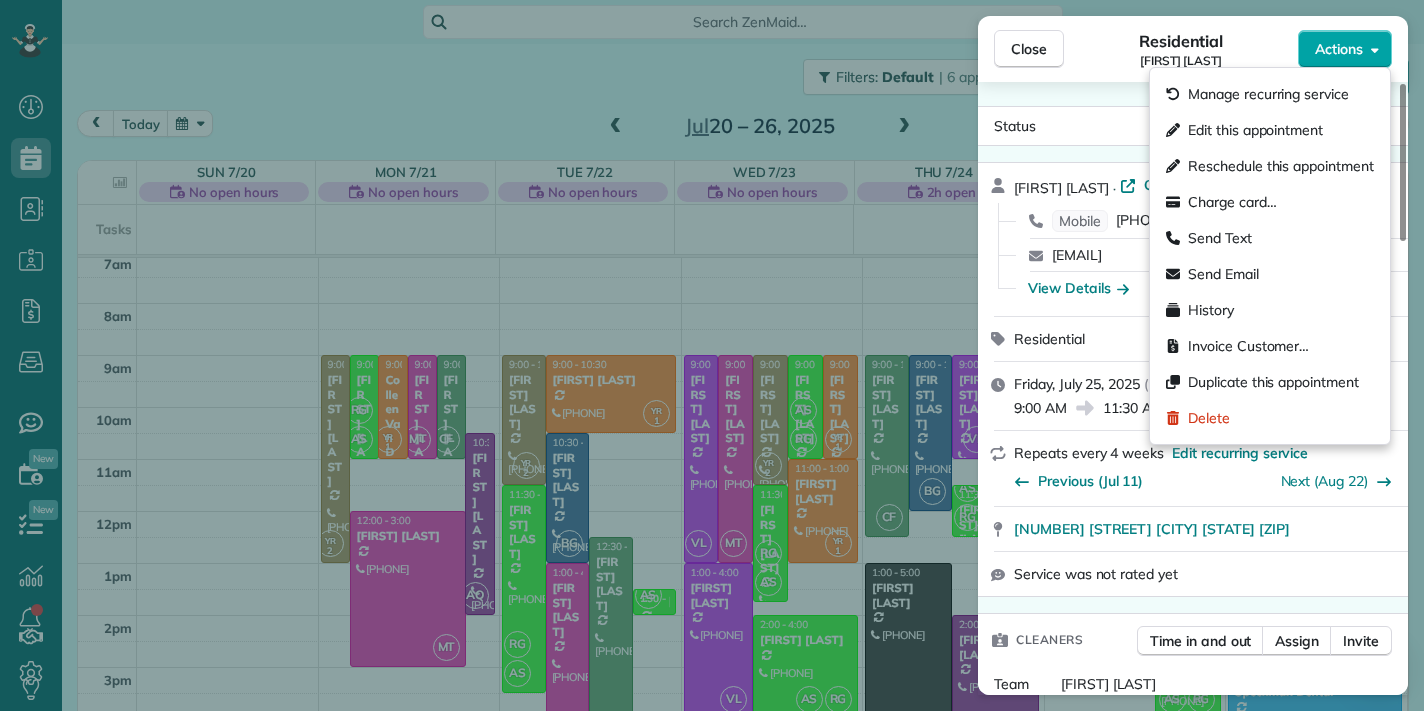 click on "Actions" at bounding box center [1345, 49] 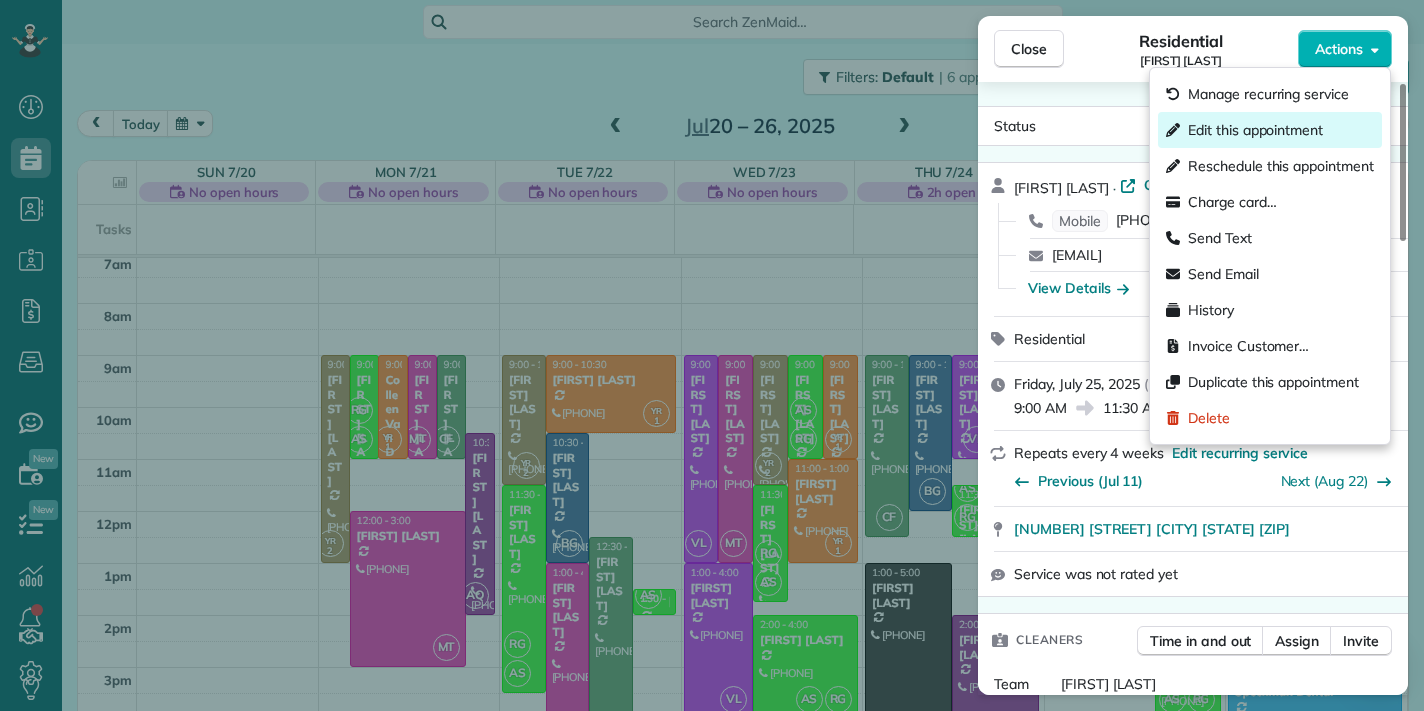 click on "Edit this appointment" at bounding box center [1255, 130] 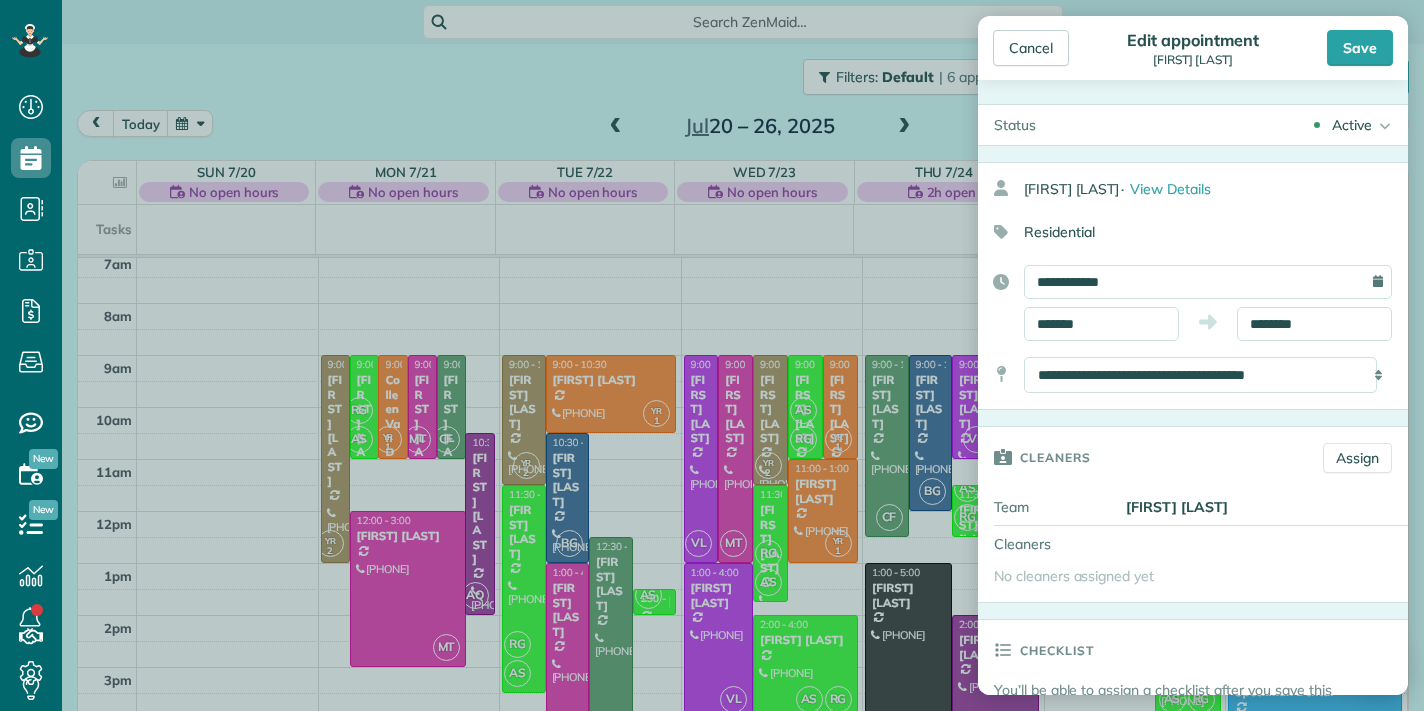 type on "******" 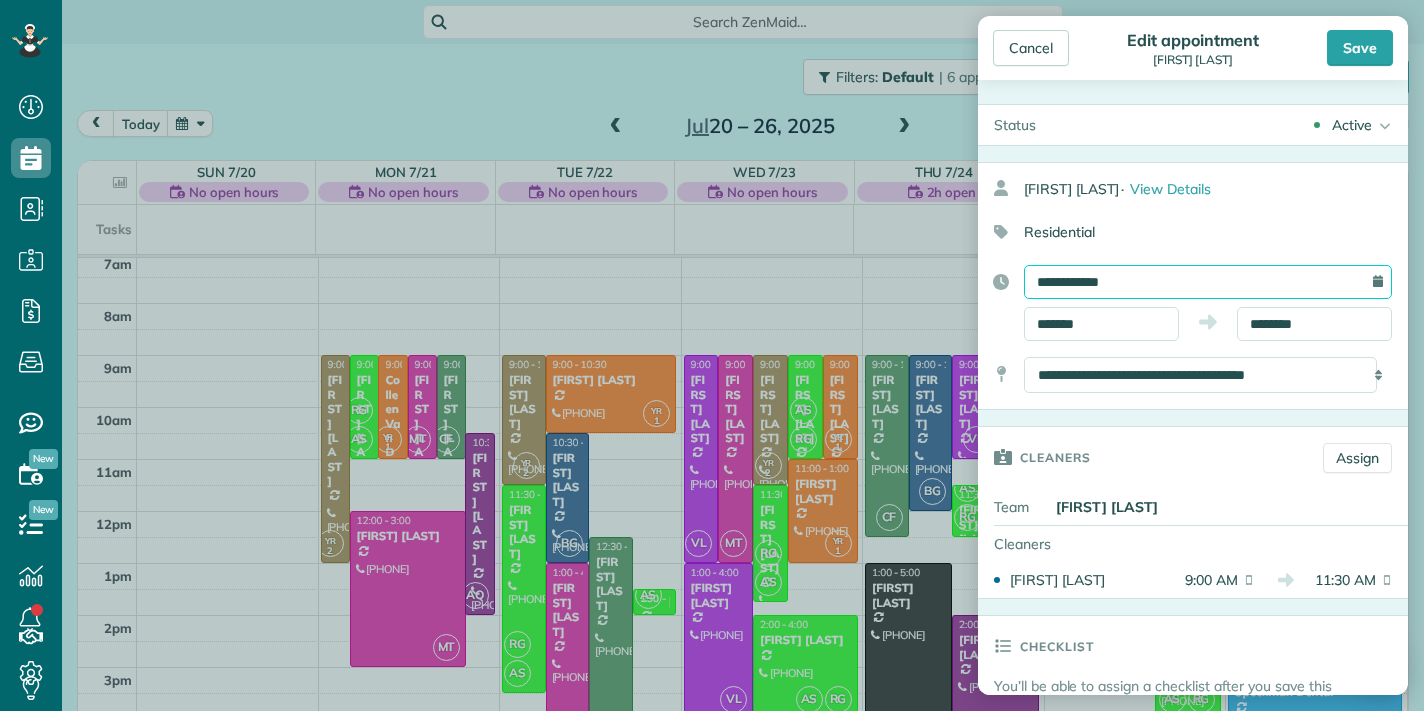 click on "**********" at bounding box center (1208, 282) 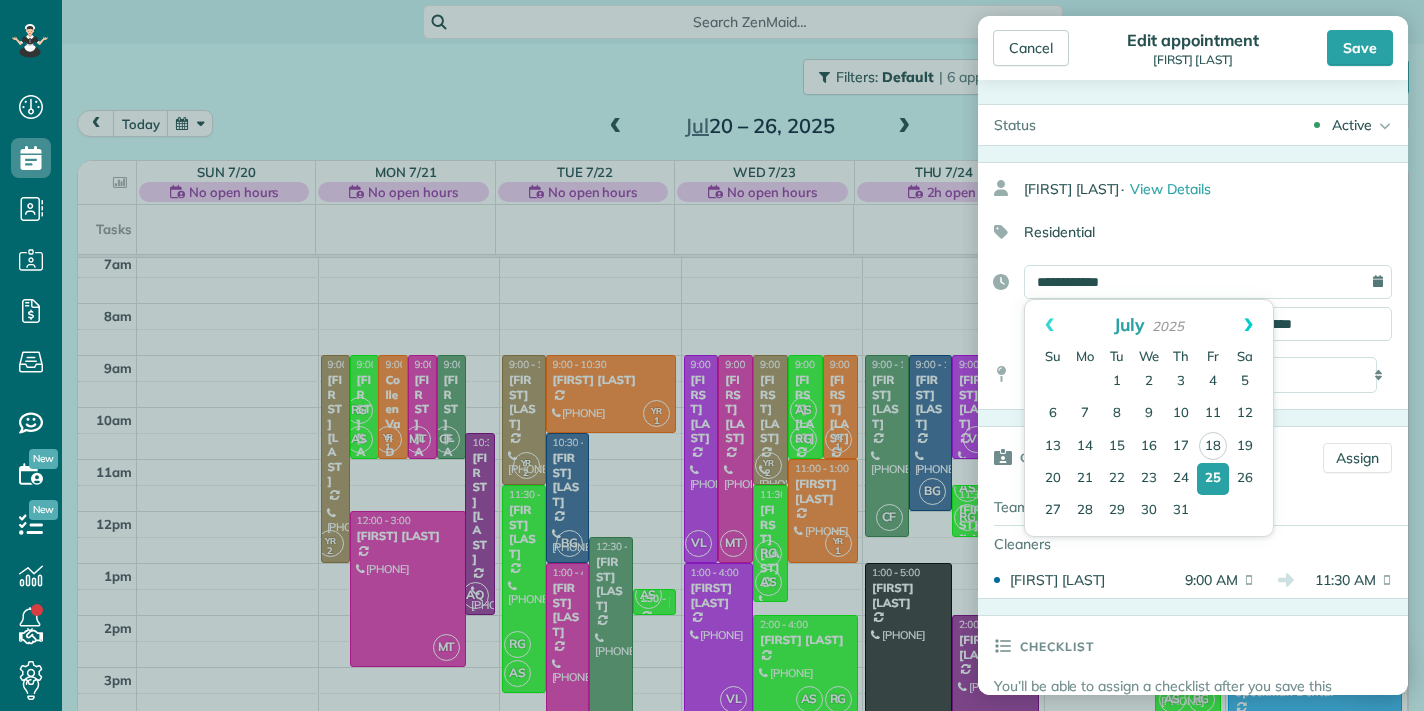 click on "Next" at bounding box center (1248, 325) 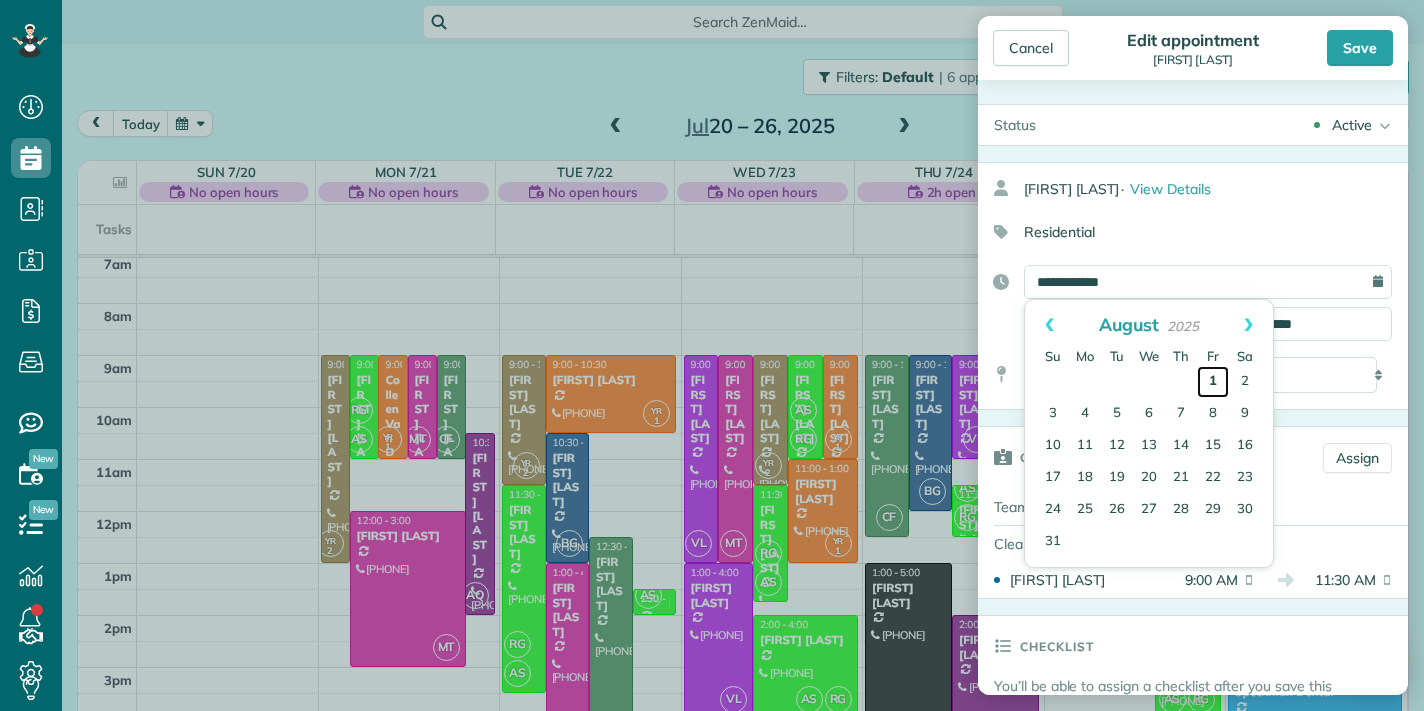 click on "1" at bounding box center (1213, 382) 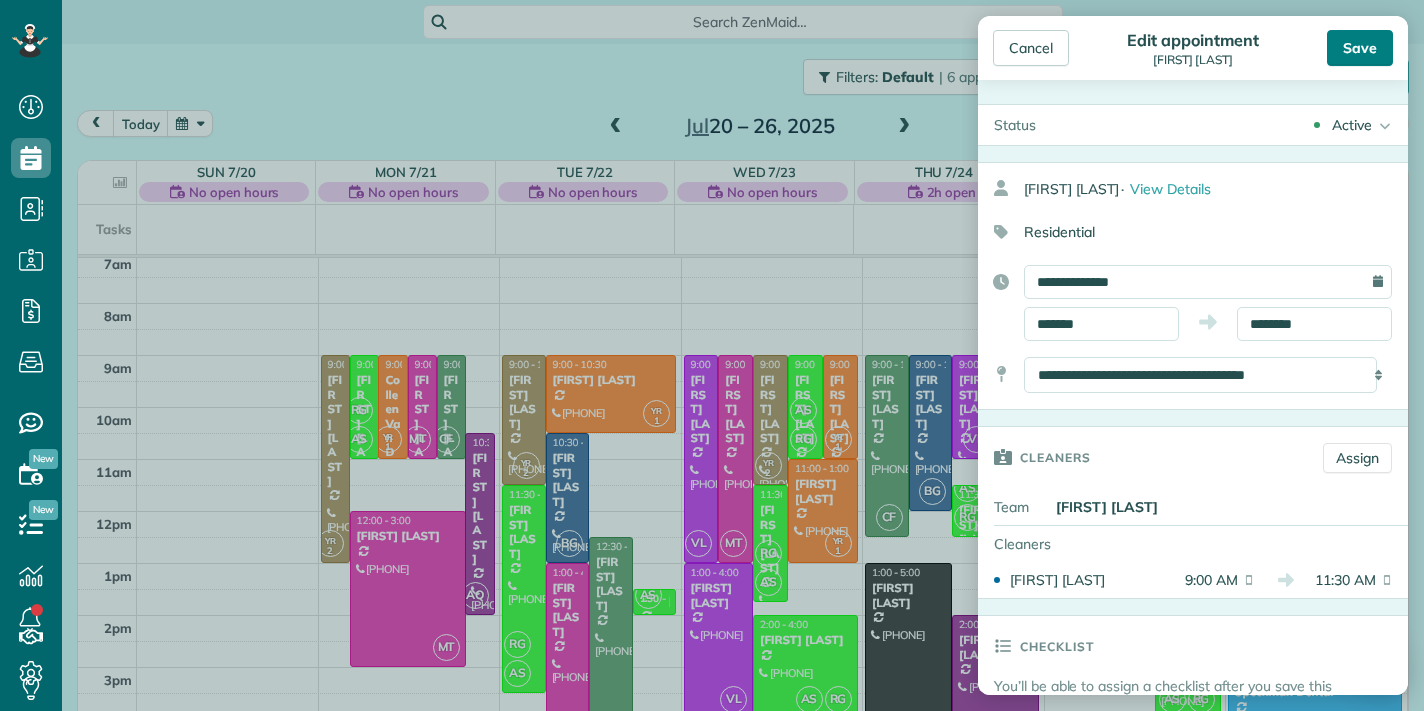 click on "Save" at bounding box center (1360, 48) 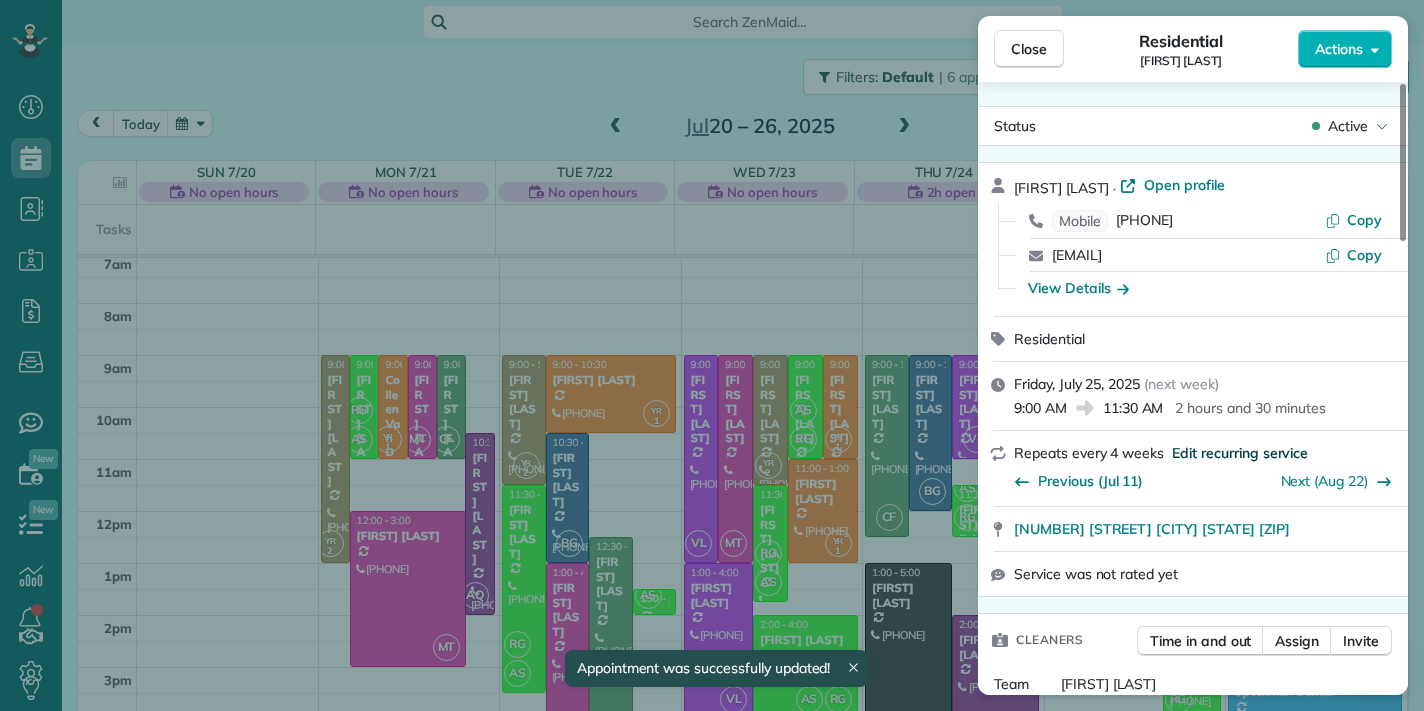 click on "Edit recurring service" at bounding box center (1240, 453) 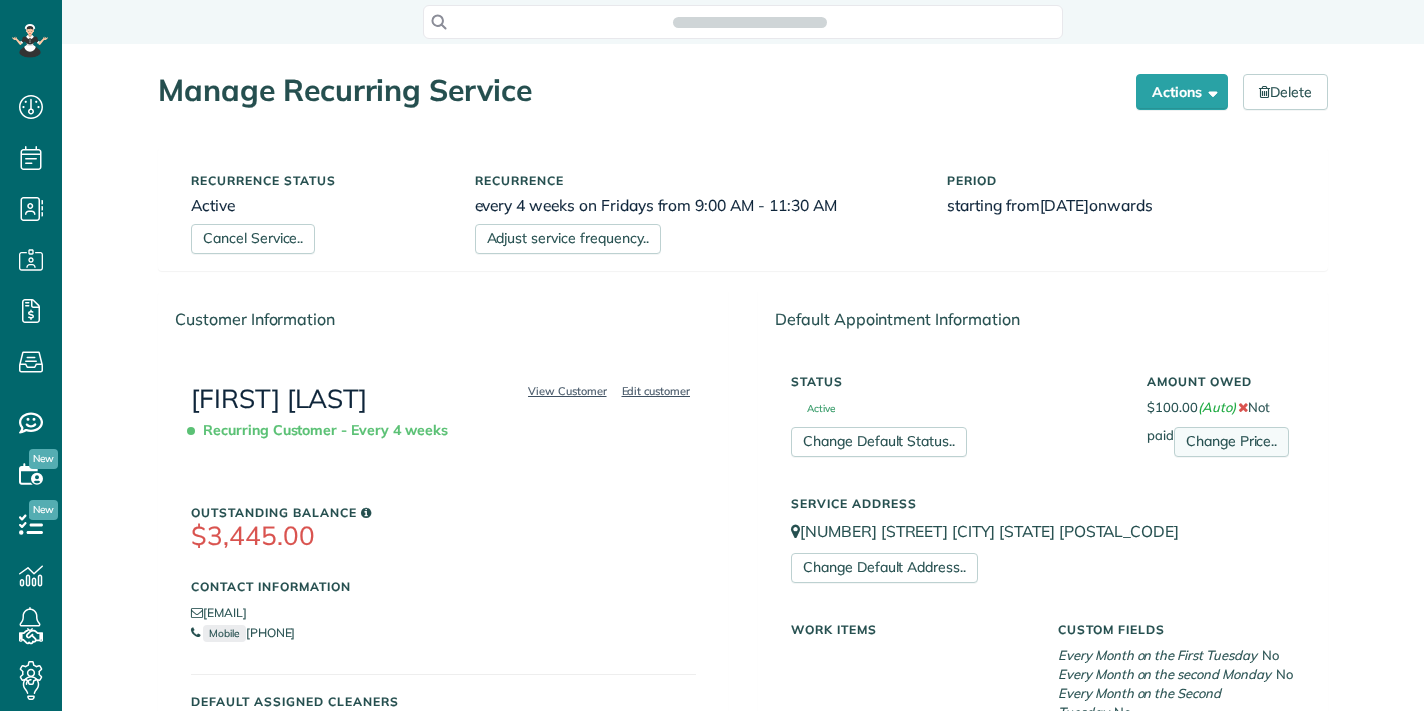 scroll, scrollTop: 0, scrollLeft: 0, axis: both 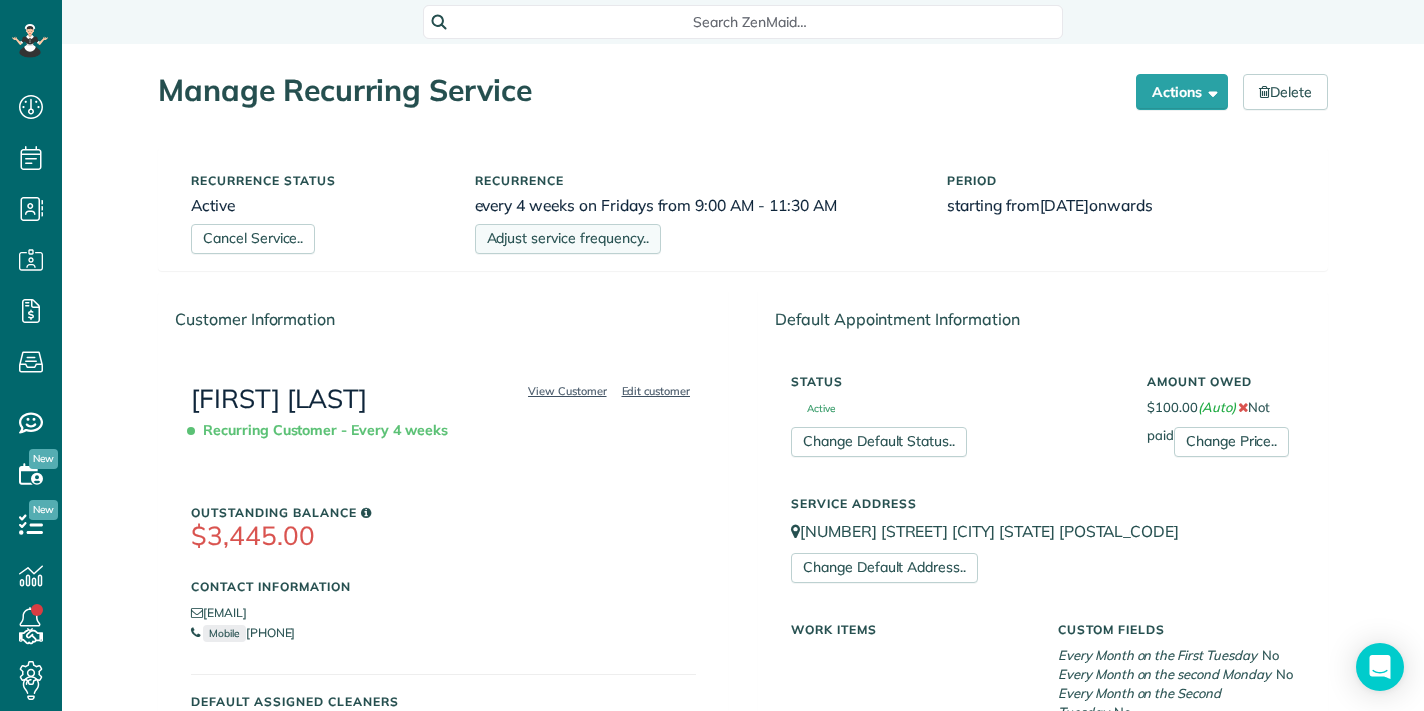 click on "Adjust service frequency.." at bounding box center (568, 239) 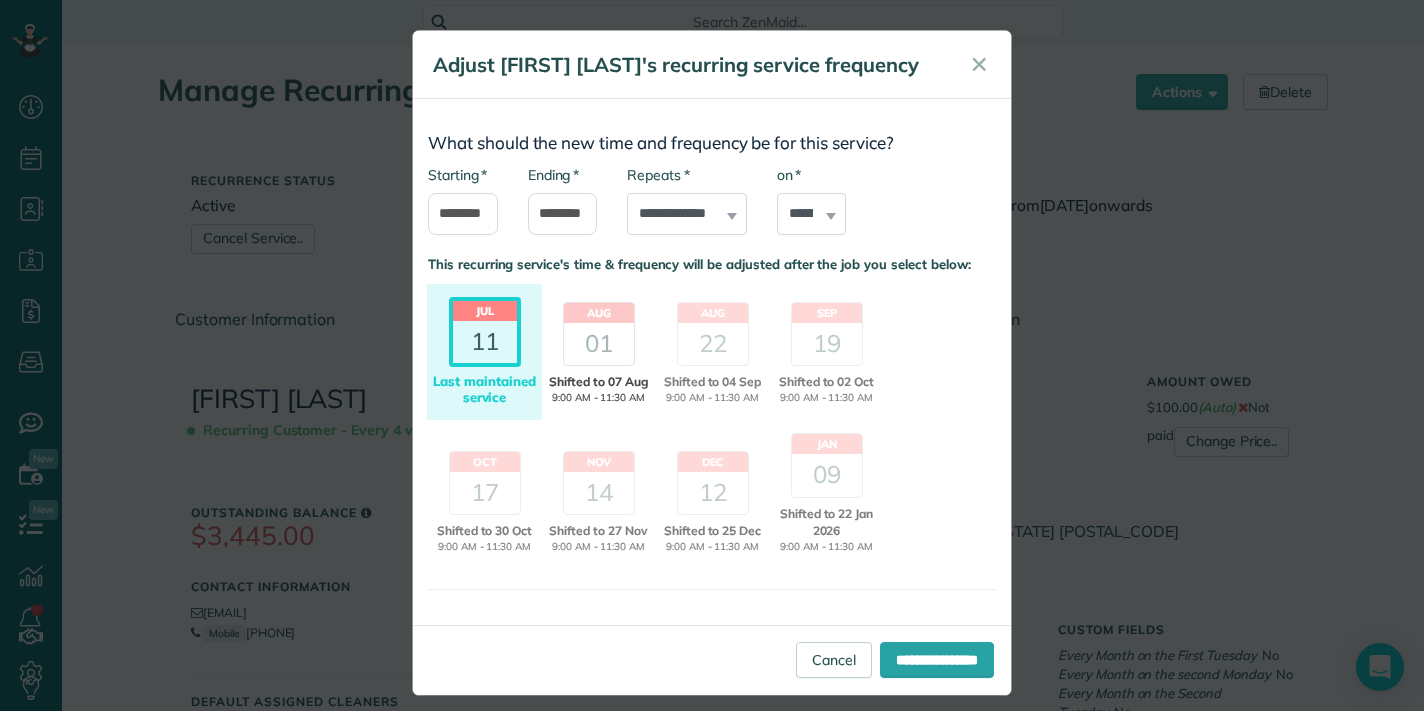 click on "01" at bounding box center (599, 344) 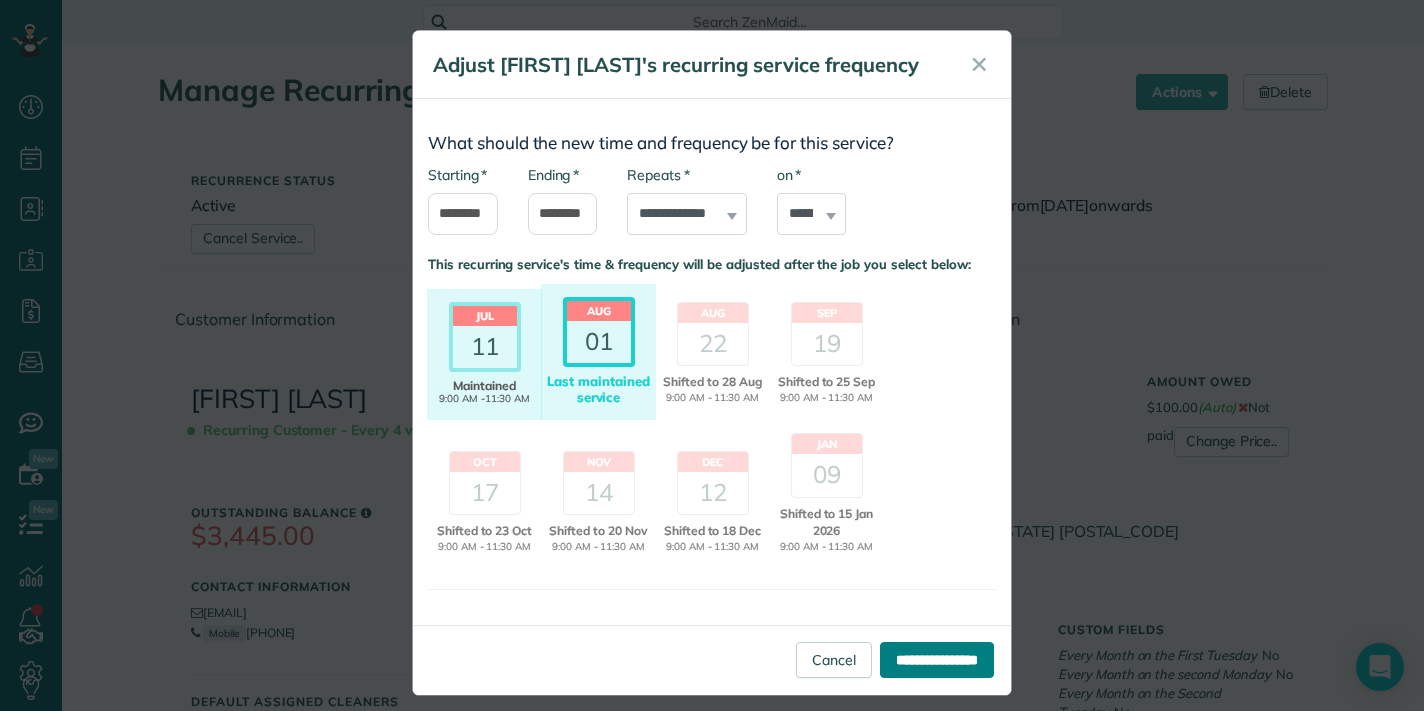 click on "**********" at bounding box center (937, 660) 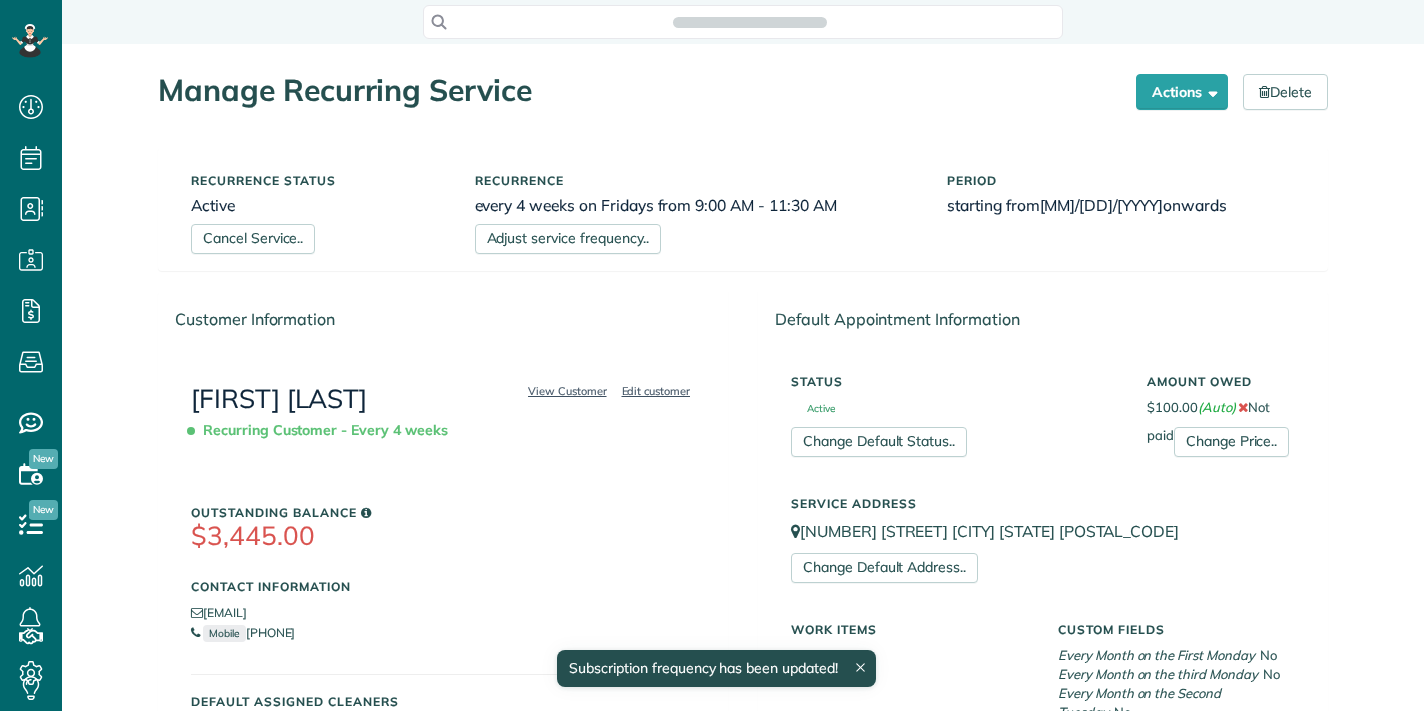 scroll, scrollTop: 0, scrollLeft: 0, axis: both 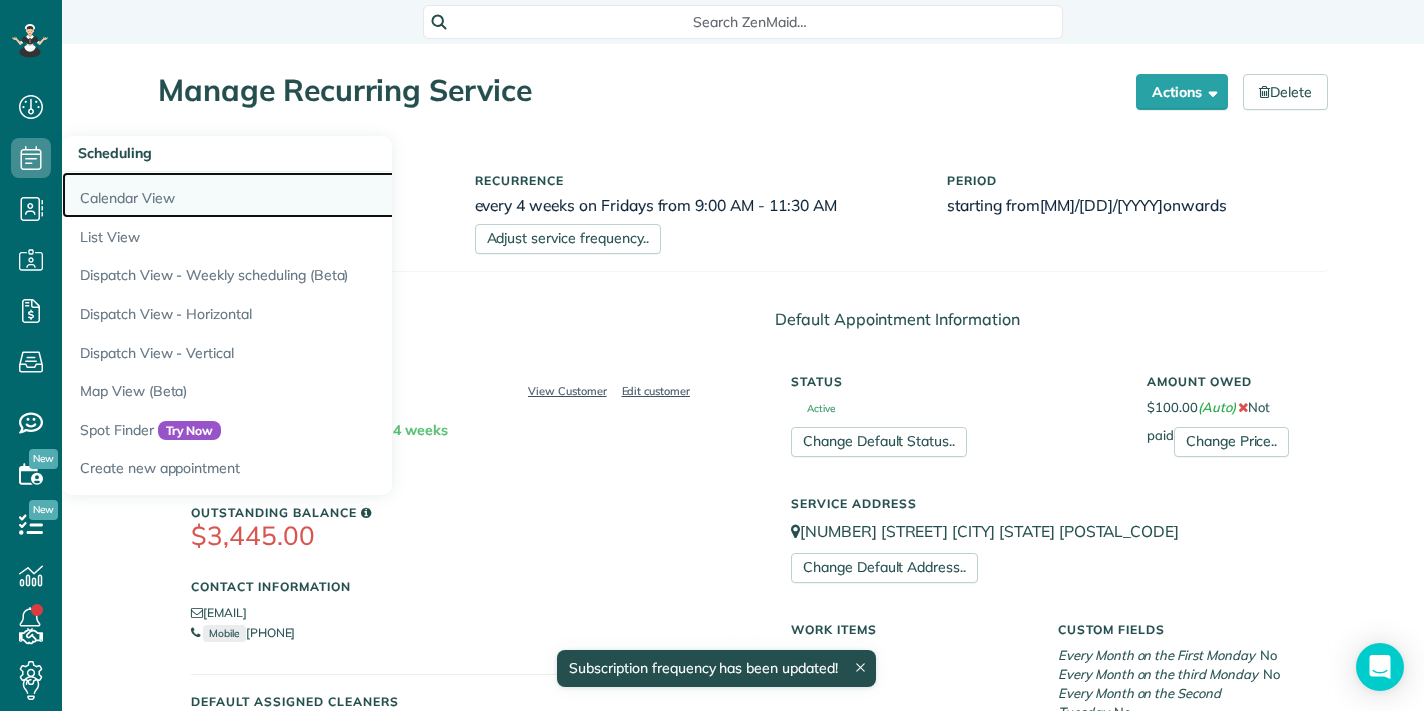 click on "Calendar View" at bounding box center (312, 195) 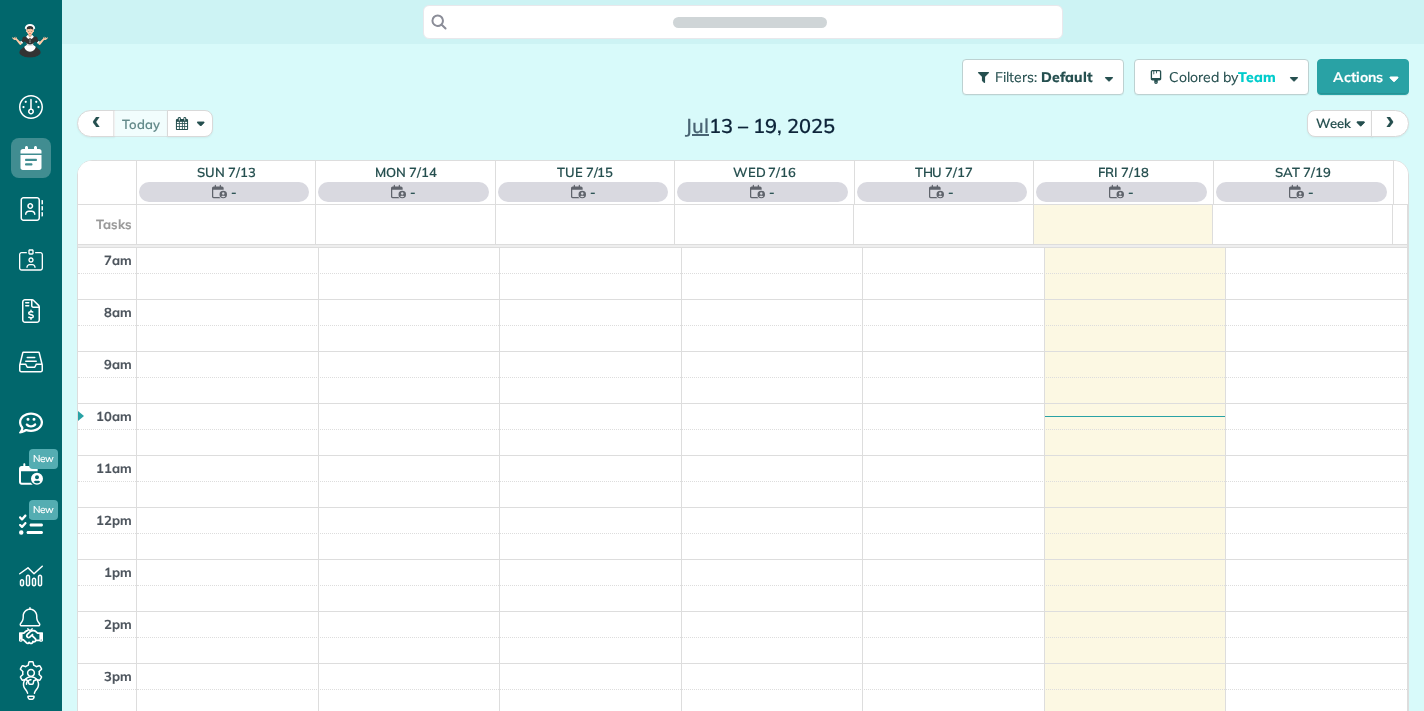 scroll, scrollTop: 0, scrollLeft: 0, axis: both 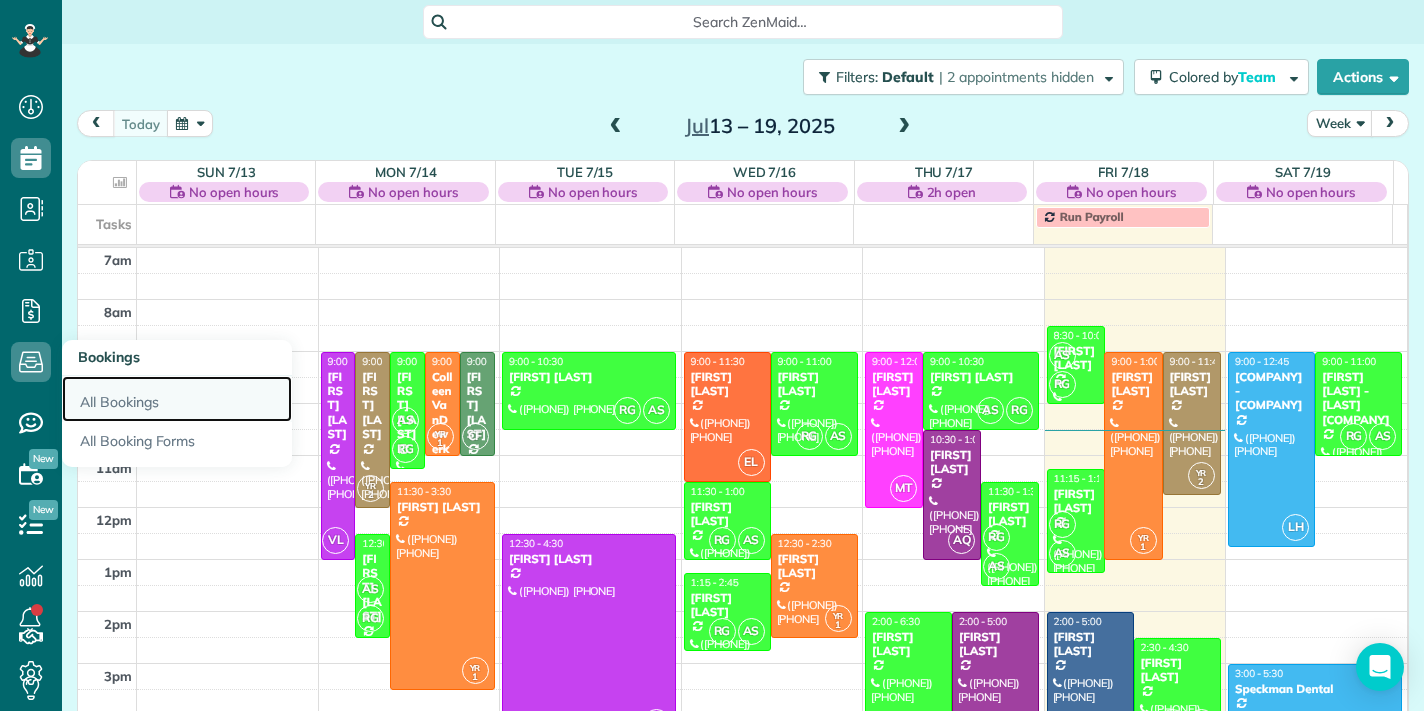 click on "All Bookings" at bounding box center [177, 399] 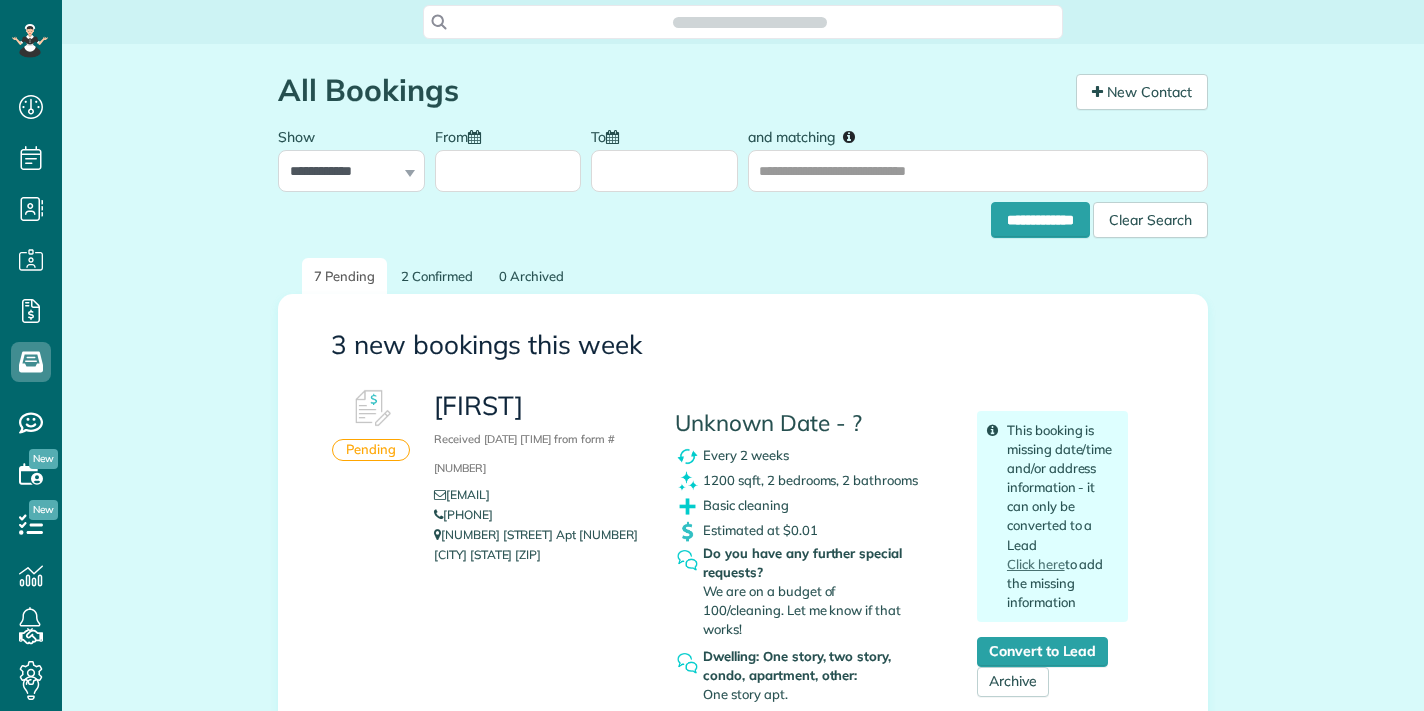 scroll, scrollTop: 0, scrollLeft: 0, axis: both 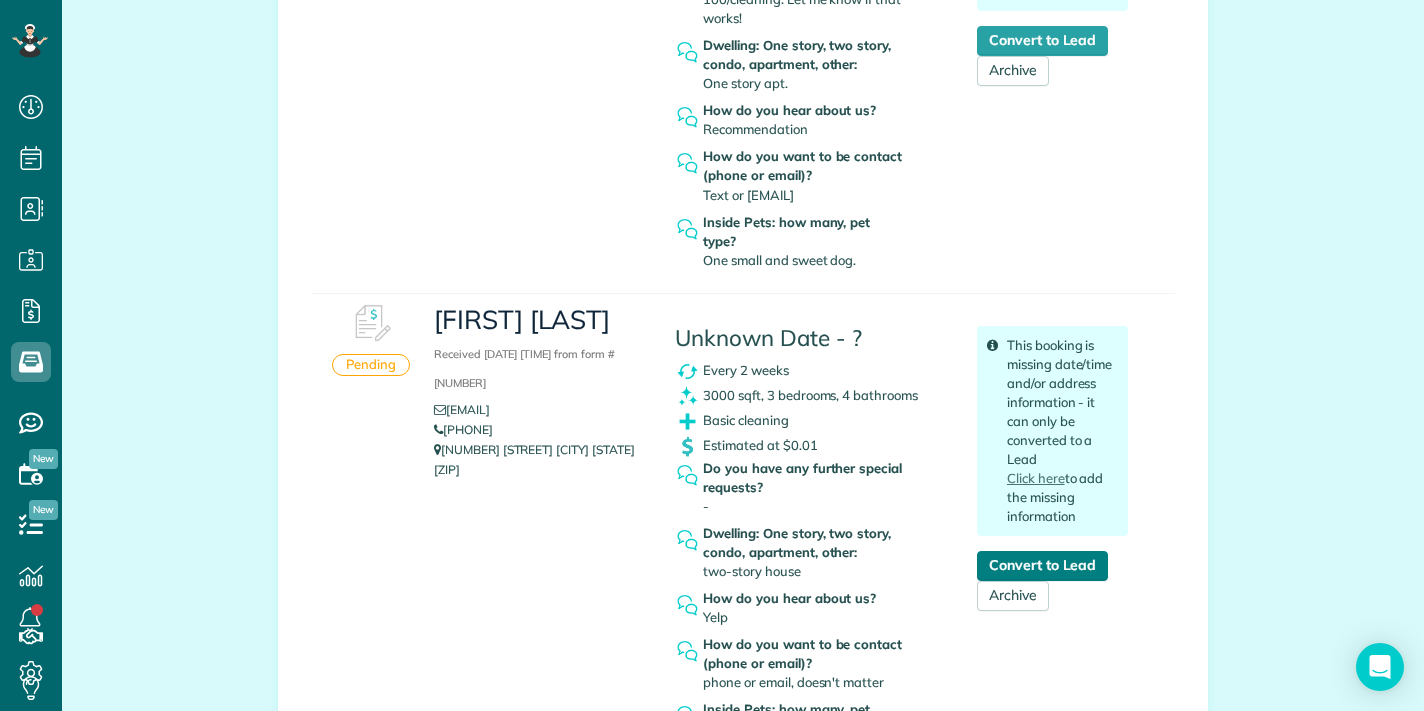 click on "Convert to Lead" at bounding box center [1042, 566] 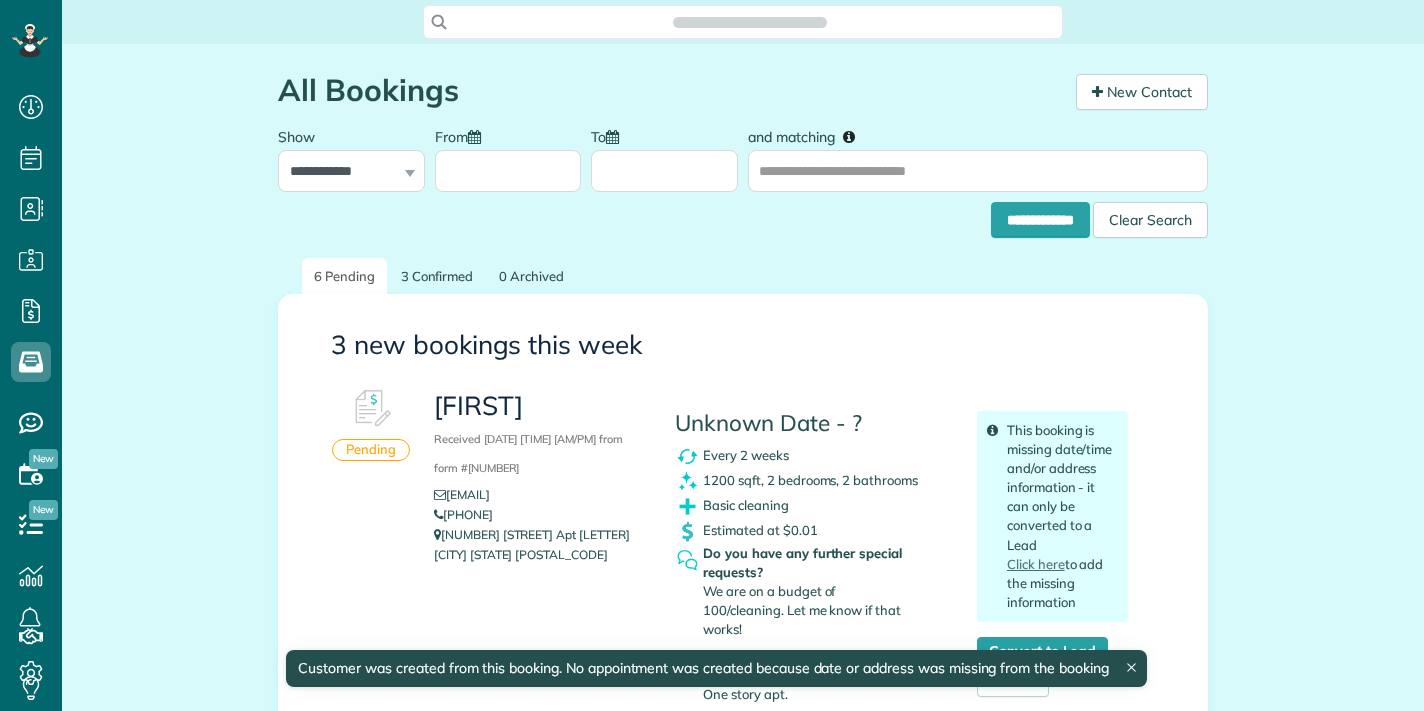 scroll, scrollTop: 0, scrollLeft: 0, axis: both 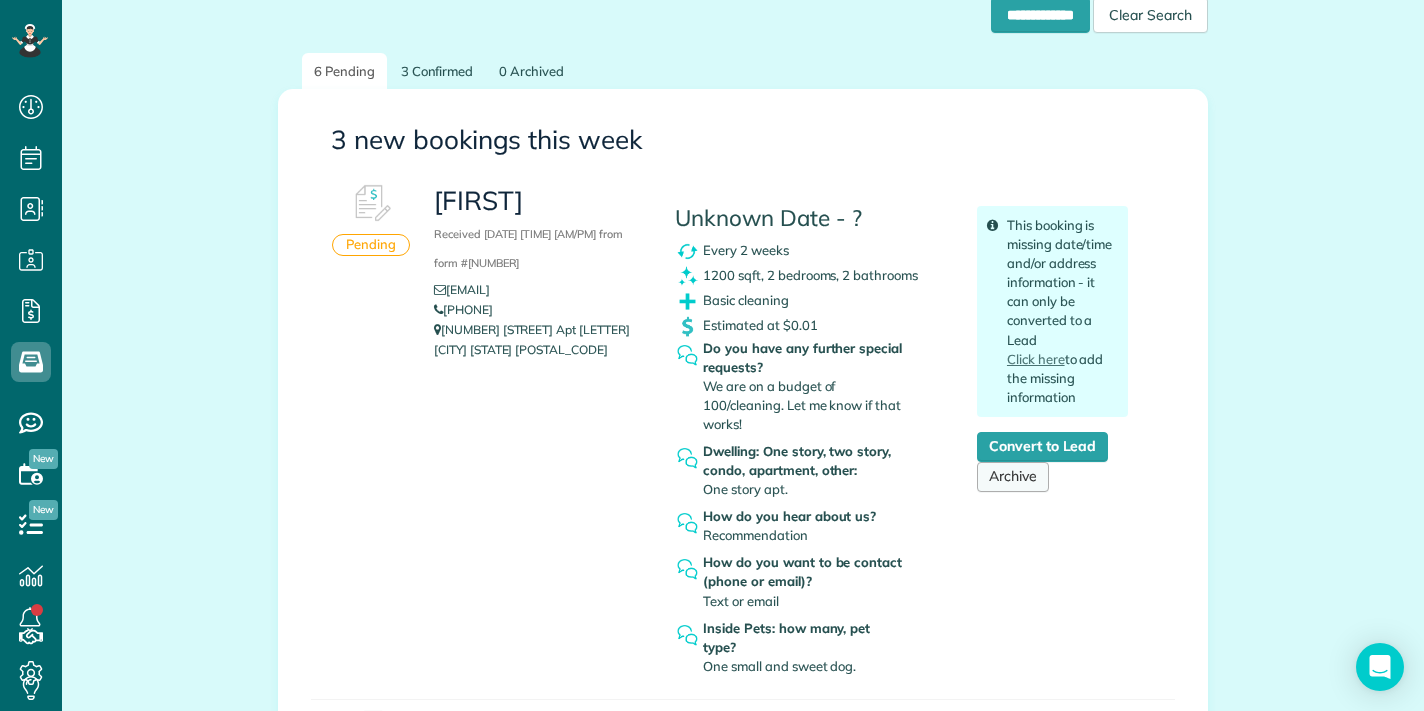 click on "Archive" at bounding box center [1013, 477] 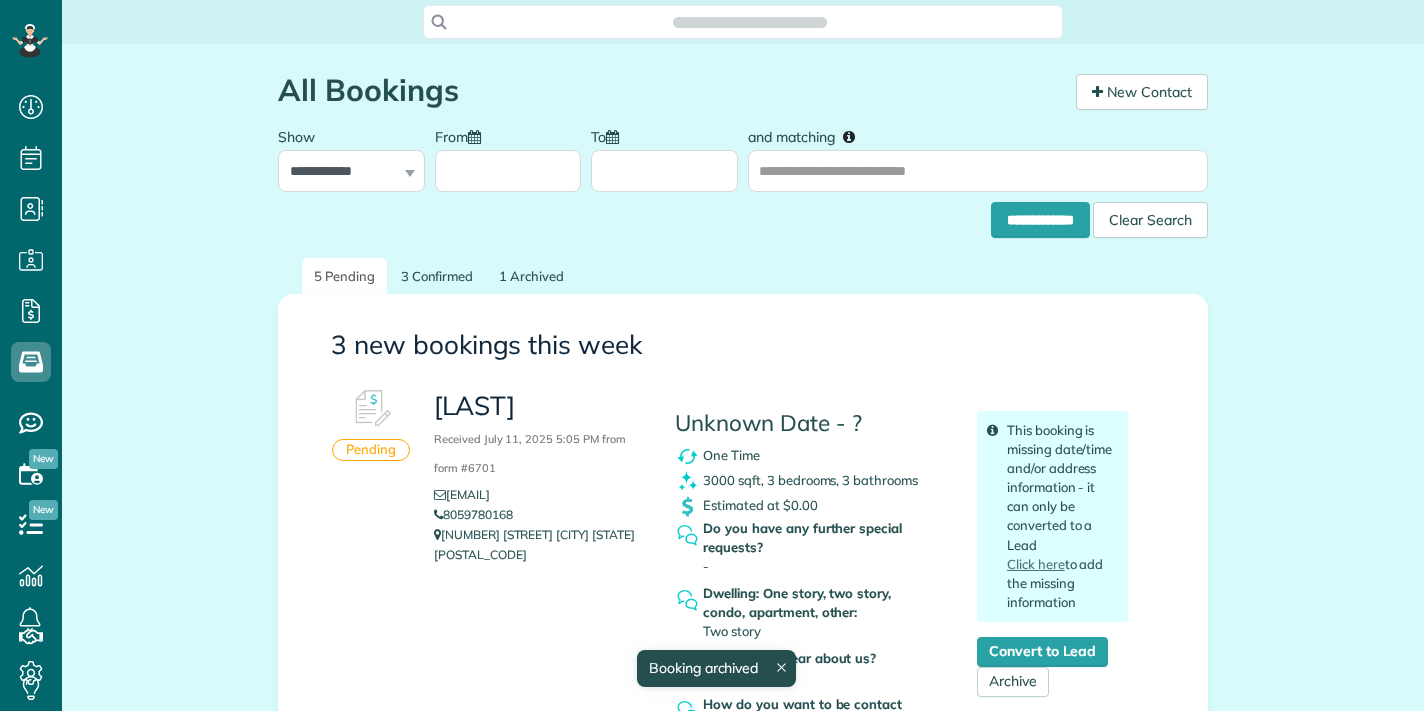 scroll, scrollTop: 0, scrollLeft: 0, axis: both 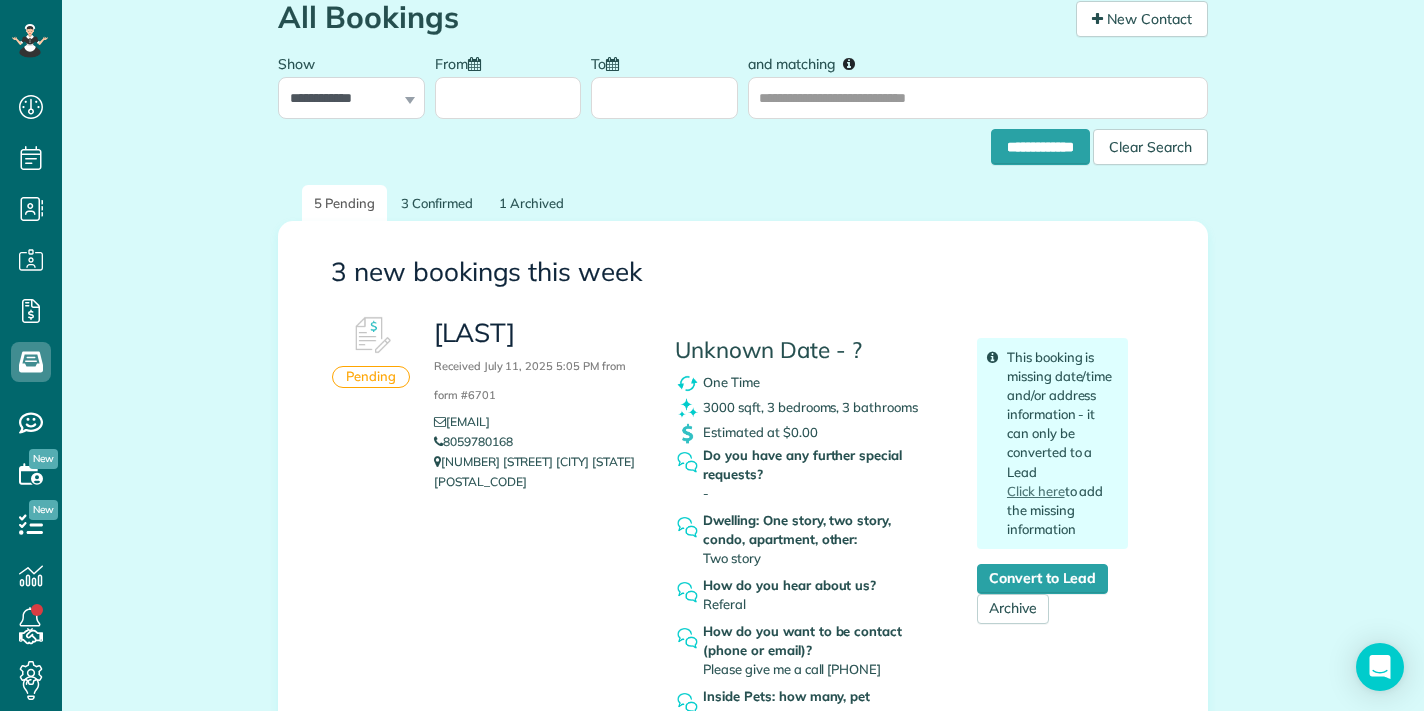 click on "**********" at bounding box center (351, 81) 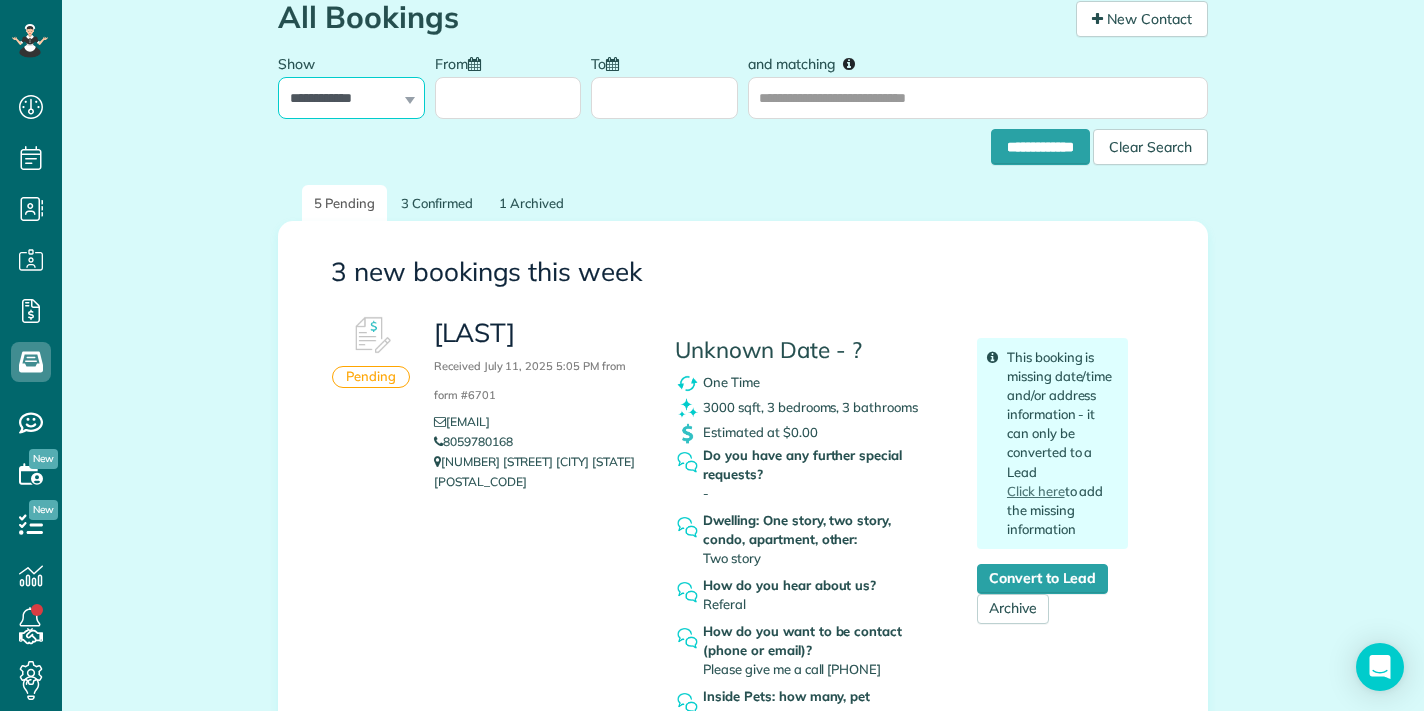 click on "**********" at bounding box center [351, 98] 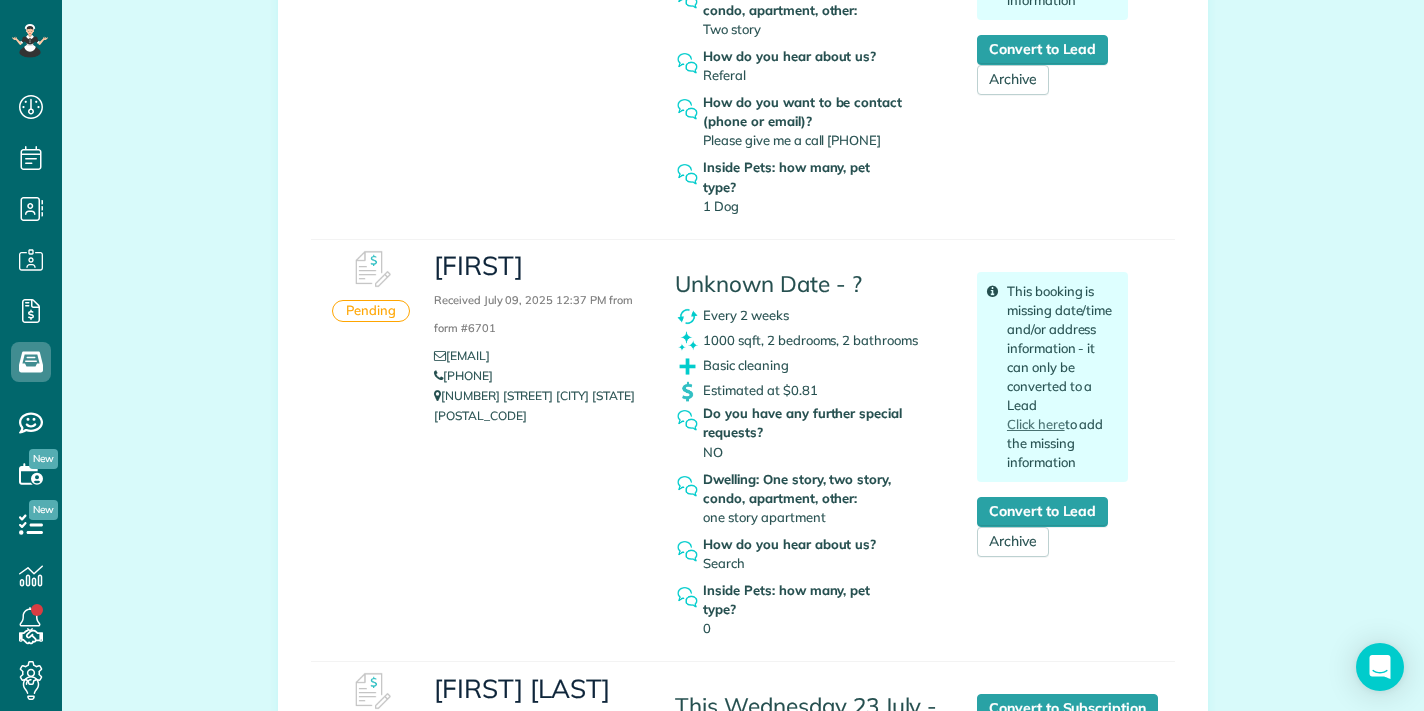 scroll, scrollTop: 610, scrollLeft: 0, axis: vertical 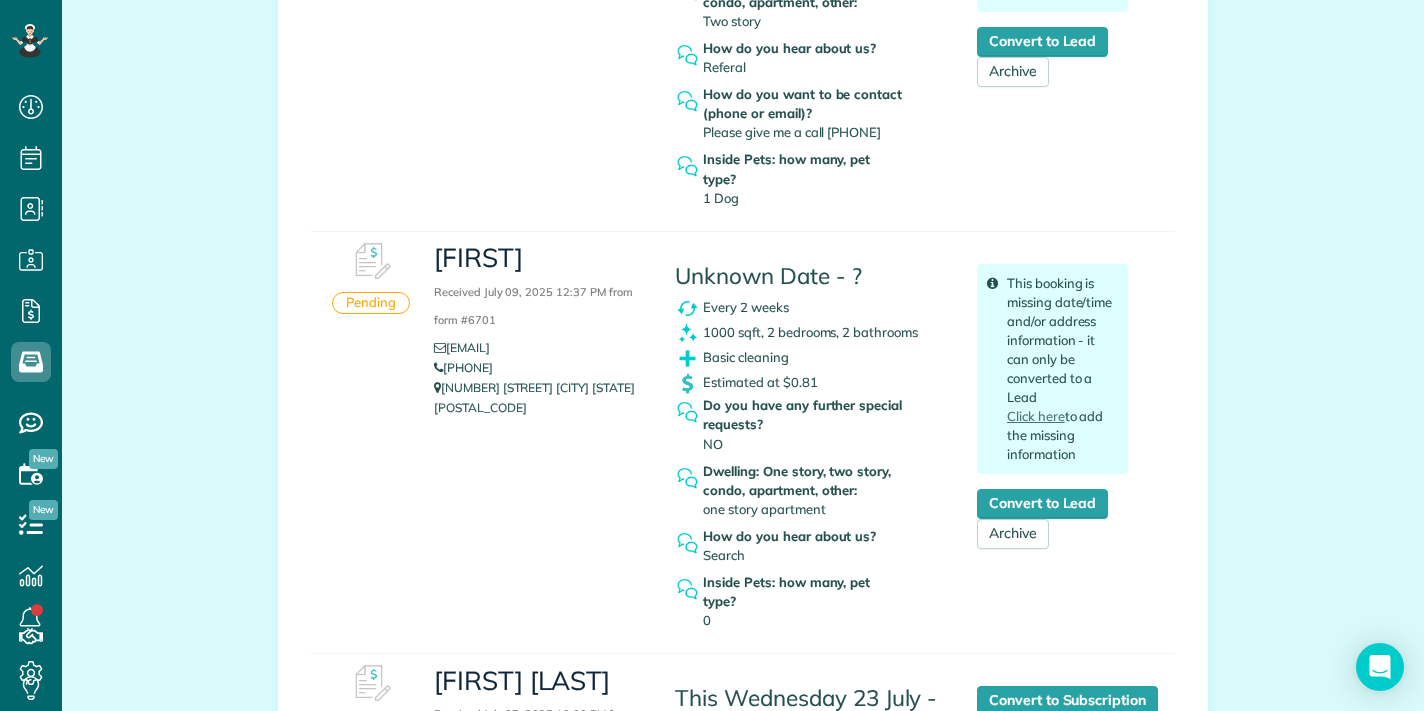 click on "Pending" at bounding box center [371, 303] 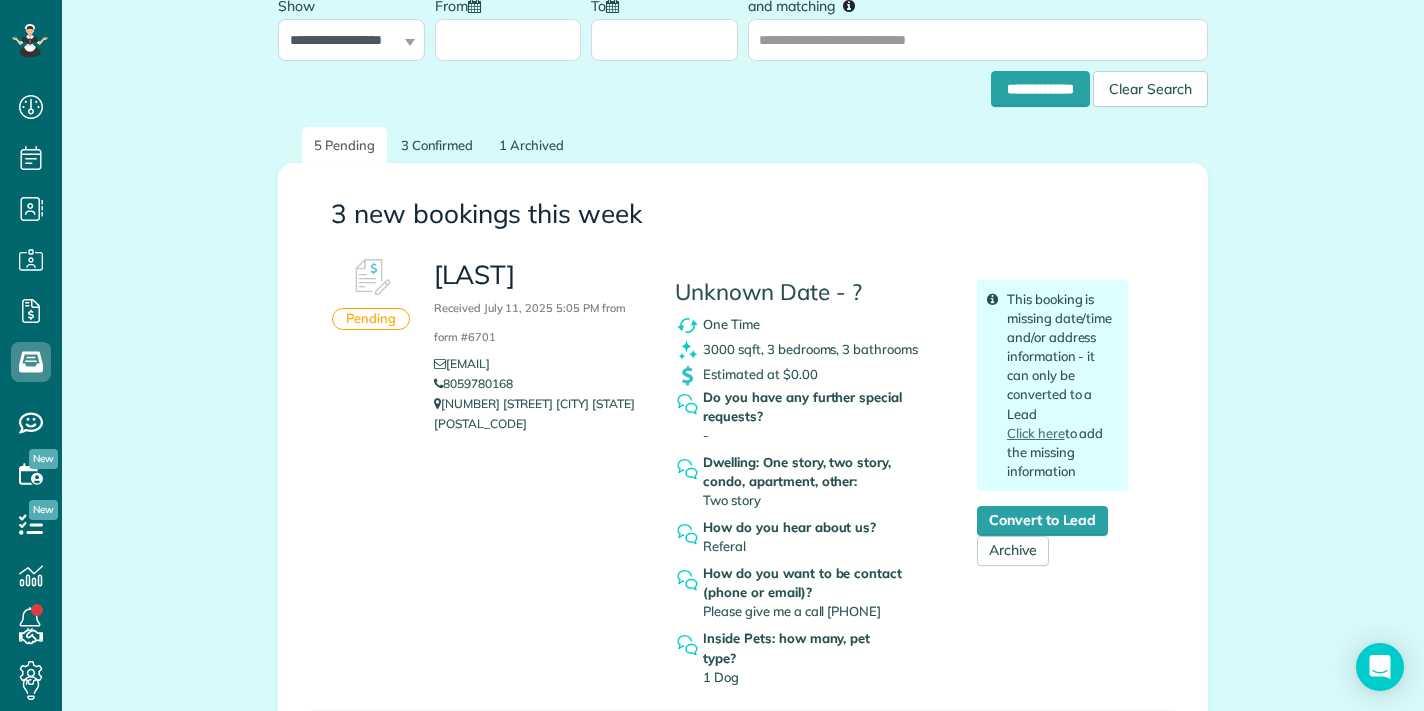 scroll, scrollTop: 0, scrollLeft: 0, axis: both 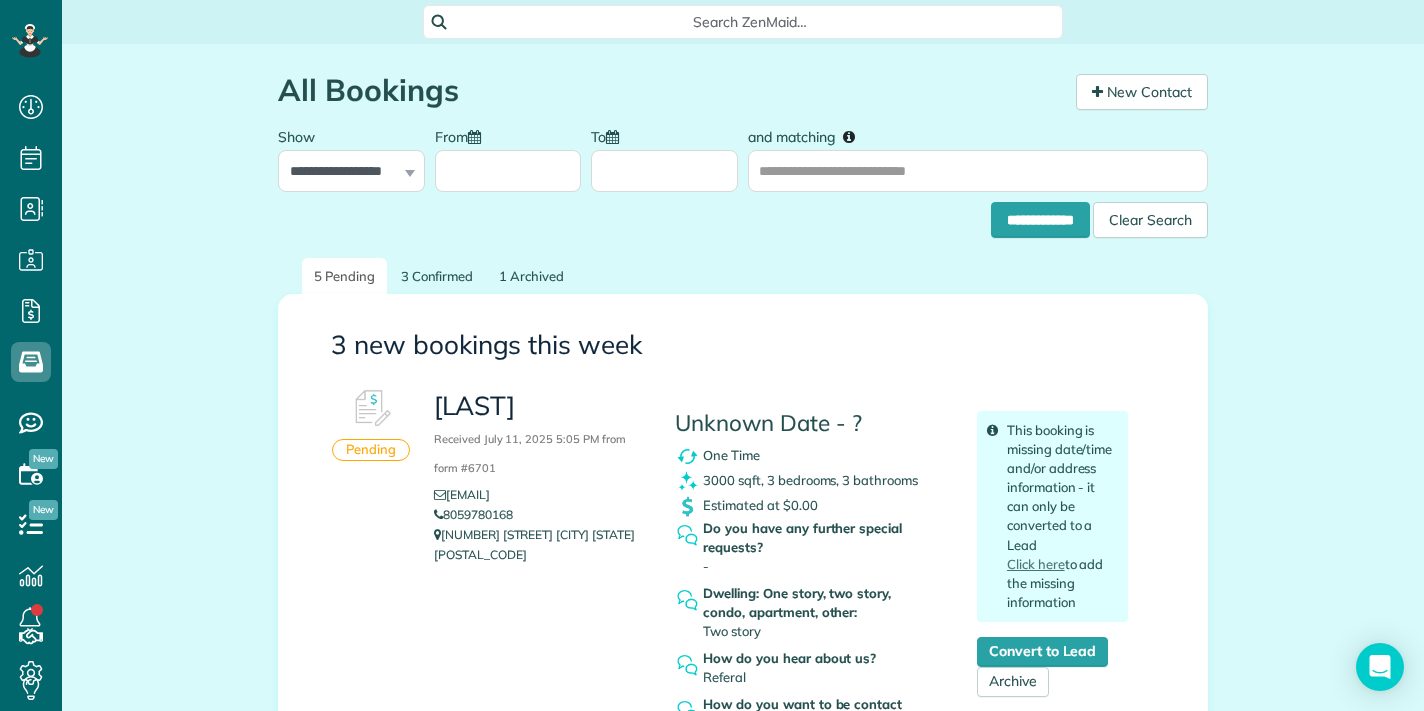 click on "**********" at bounding box center (351, 154) 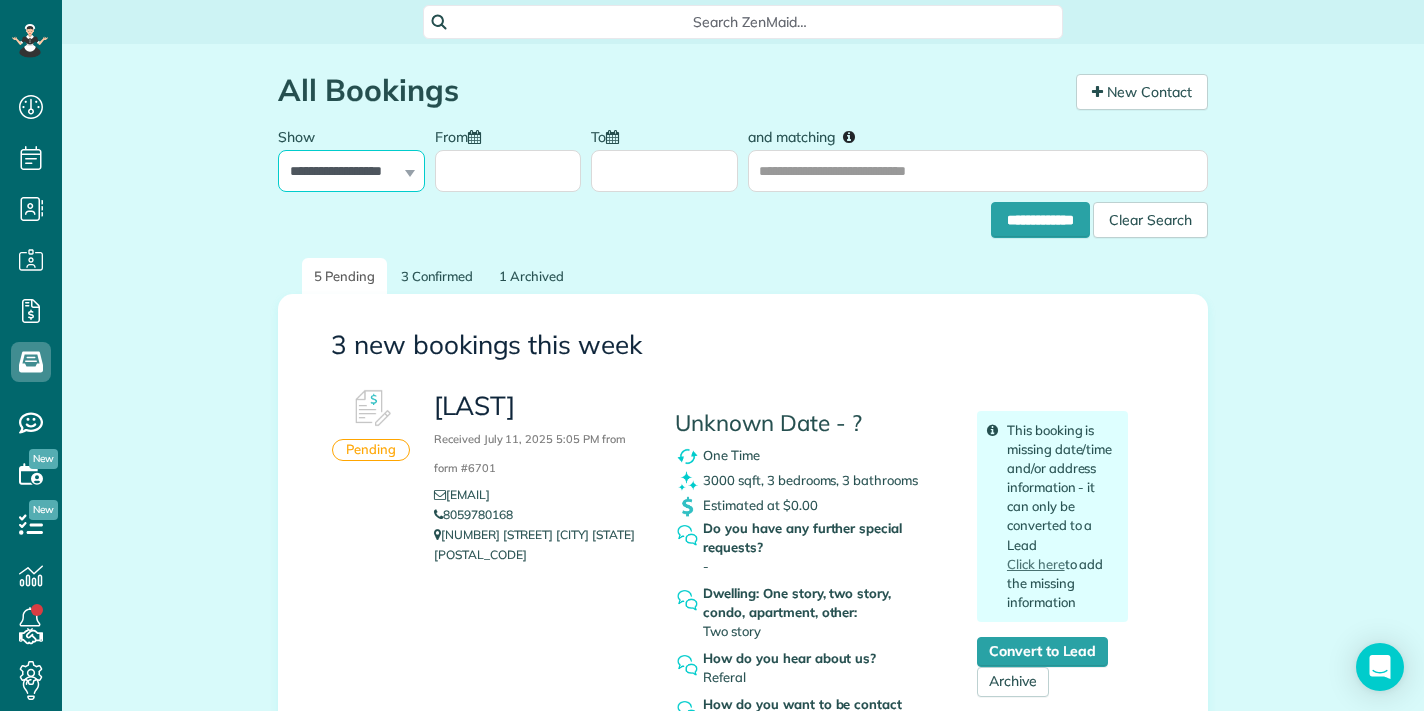 click on "**********" at bounding box center (351, 171) 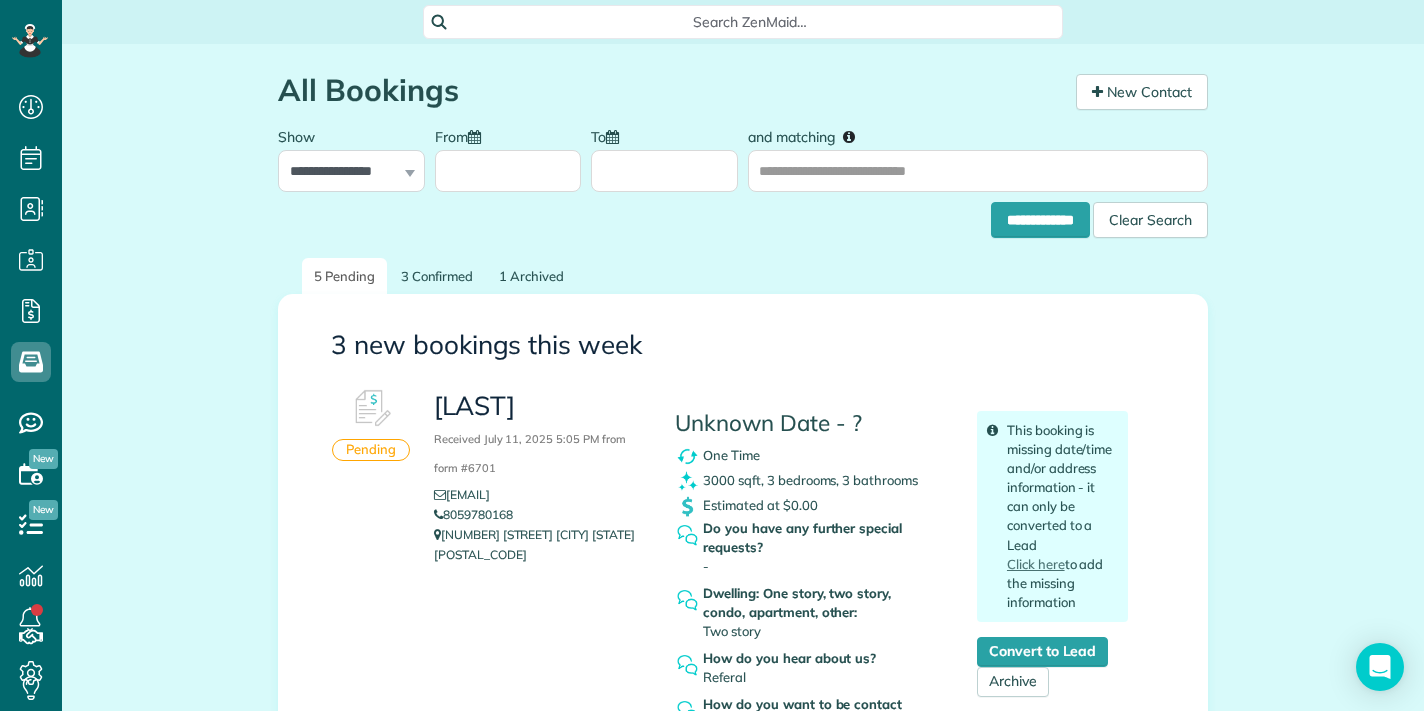 click on "**********" at bounding box center (351, 154) 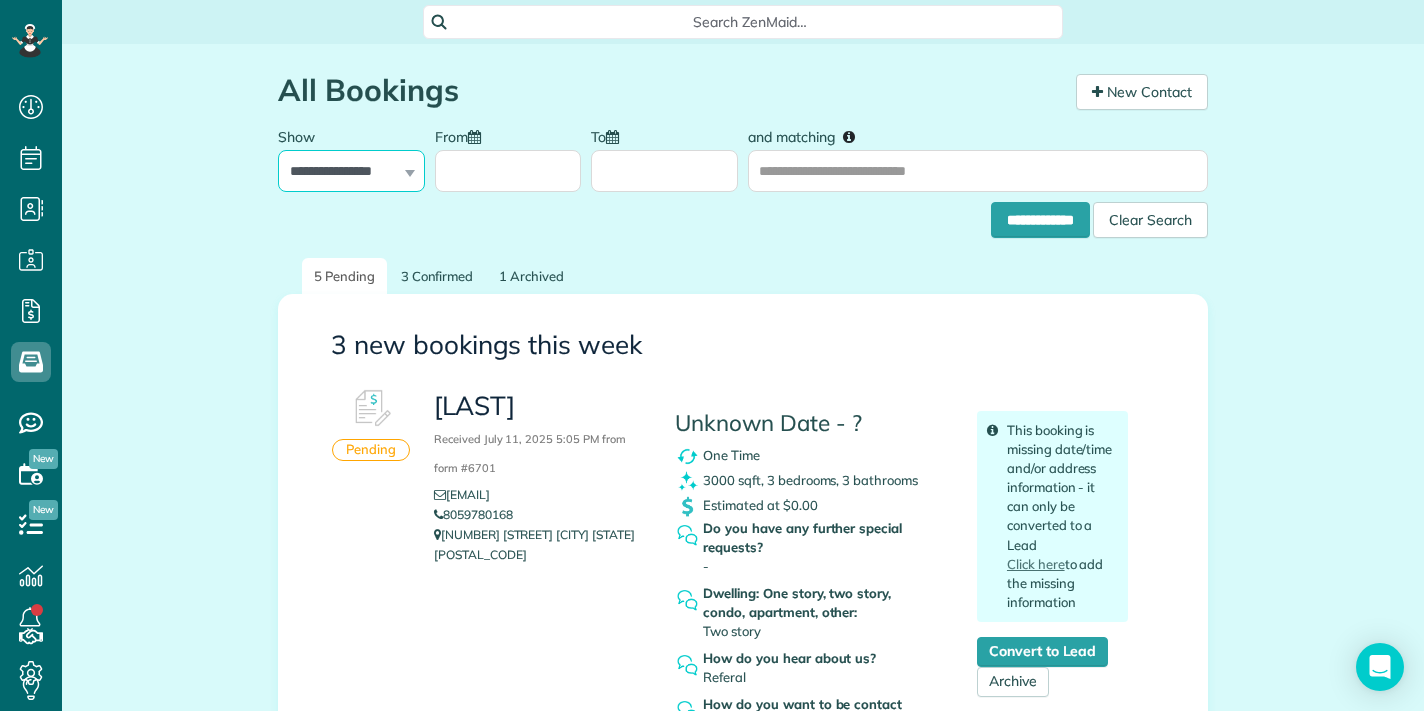 click on "**********" at bounding box center [351, 171] 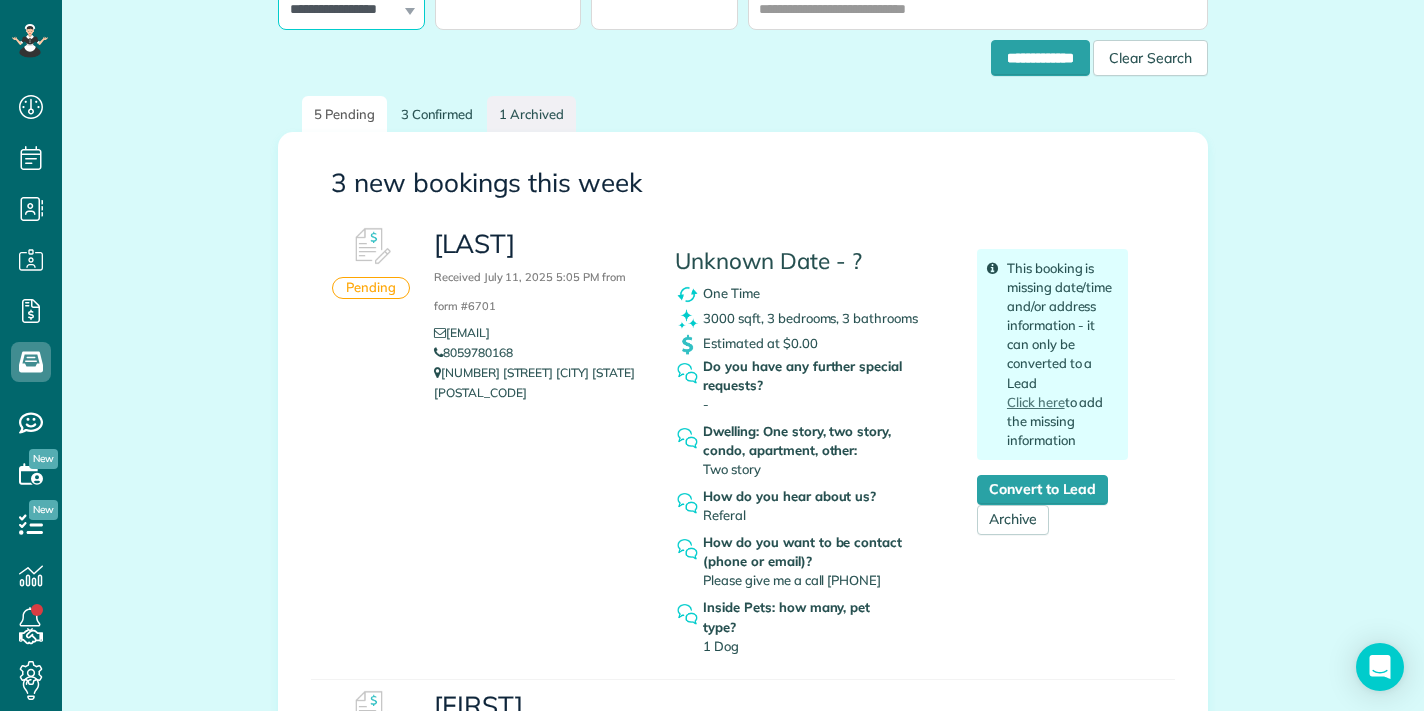 scroll, scrollTop: 0, scrollLeft: 0, axis: both 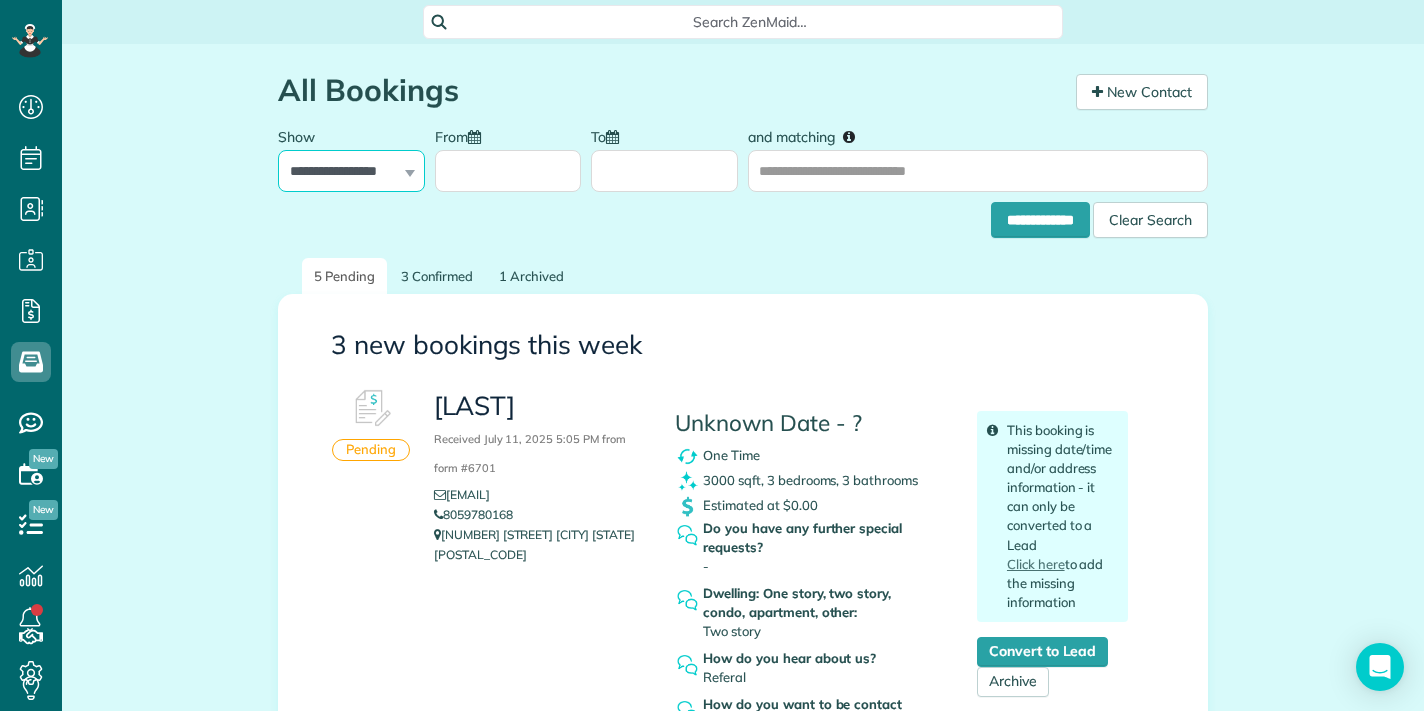 click on "**********" at bounding box center (351, 171) 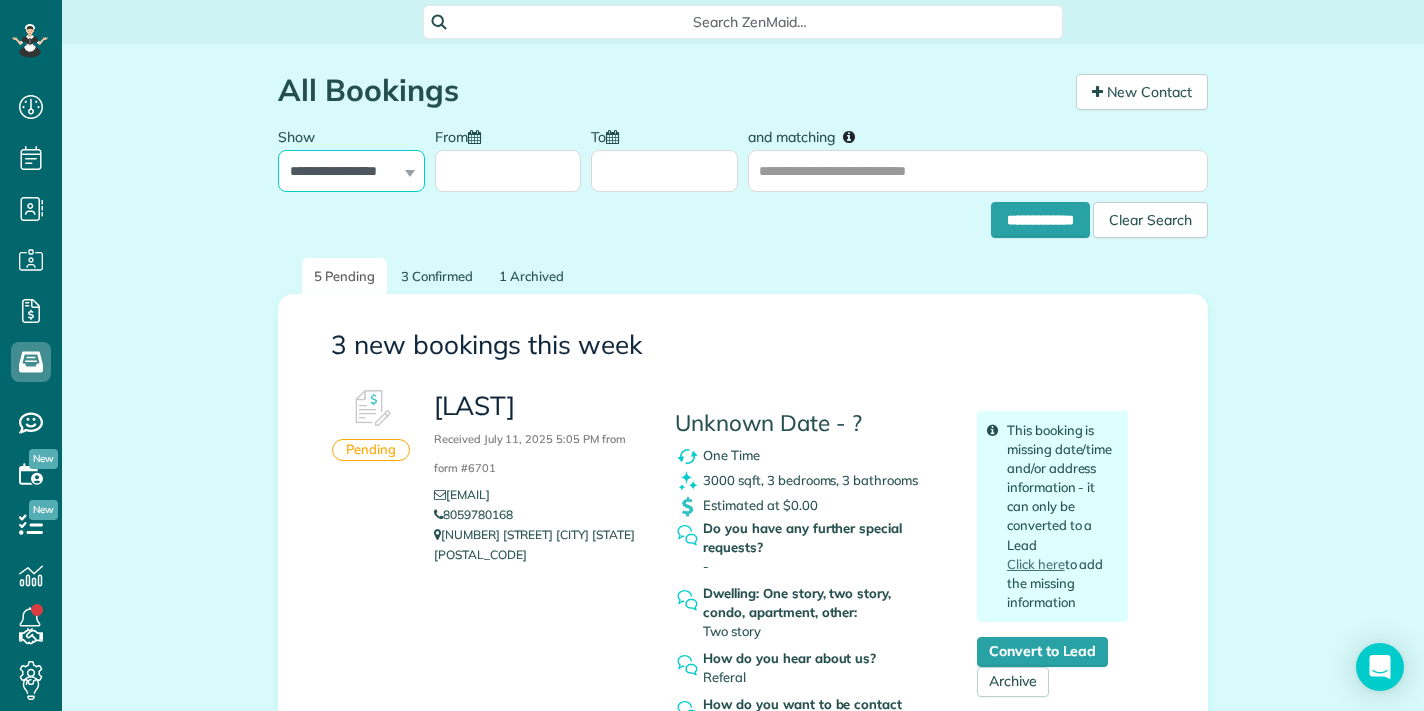 select on "***" 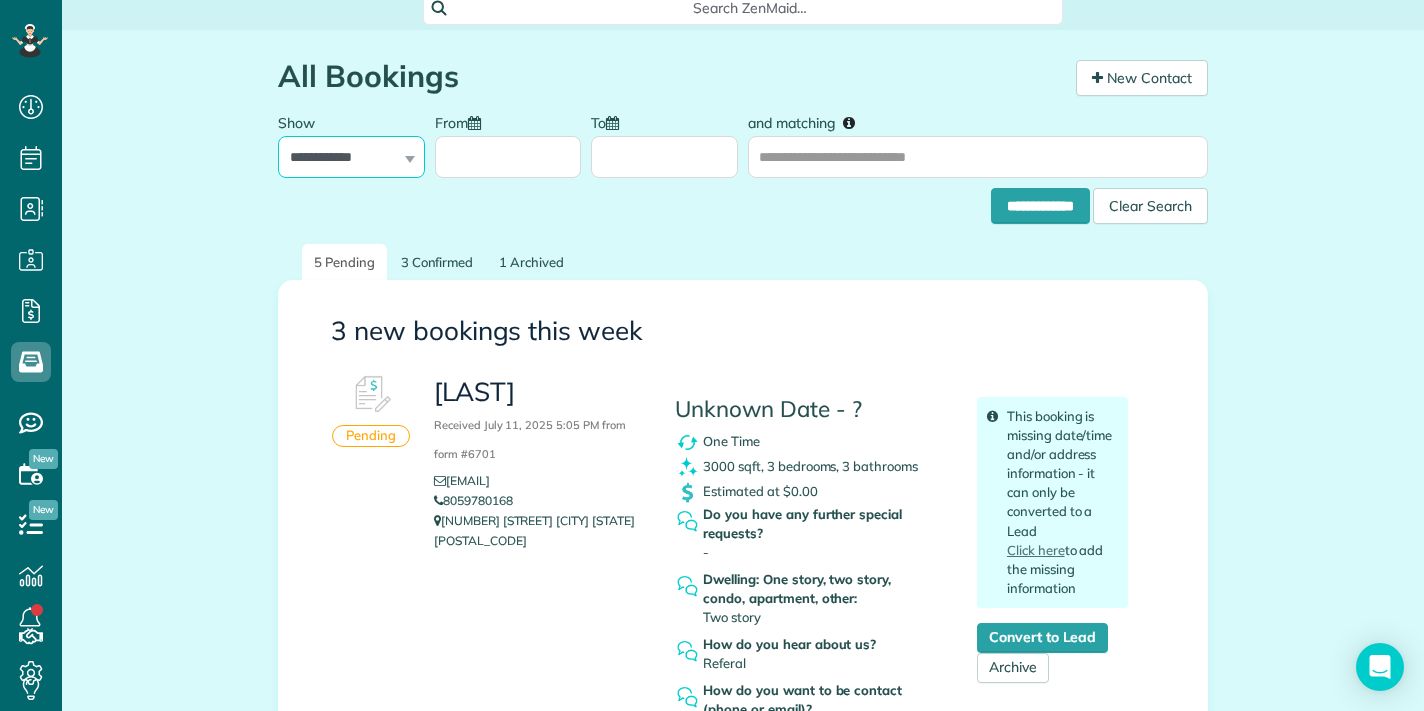scroll, scrollTop: 12, scrollLeft: 0, axis: vertical 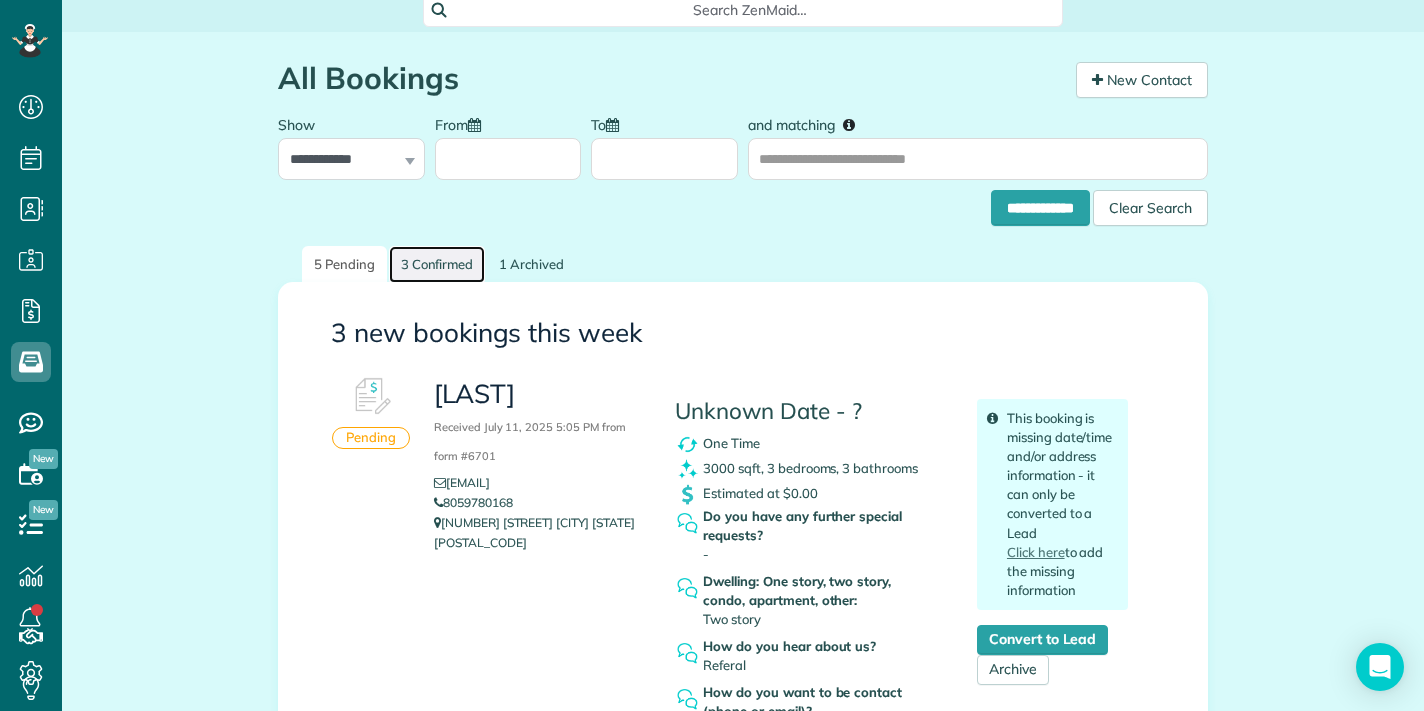 click on "3 Confirmed" at bounding box center (437, 264) 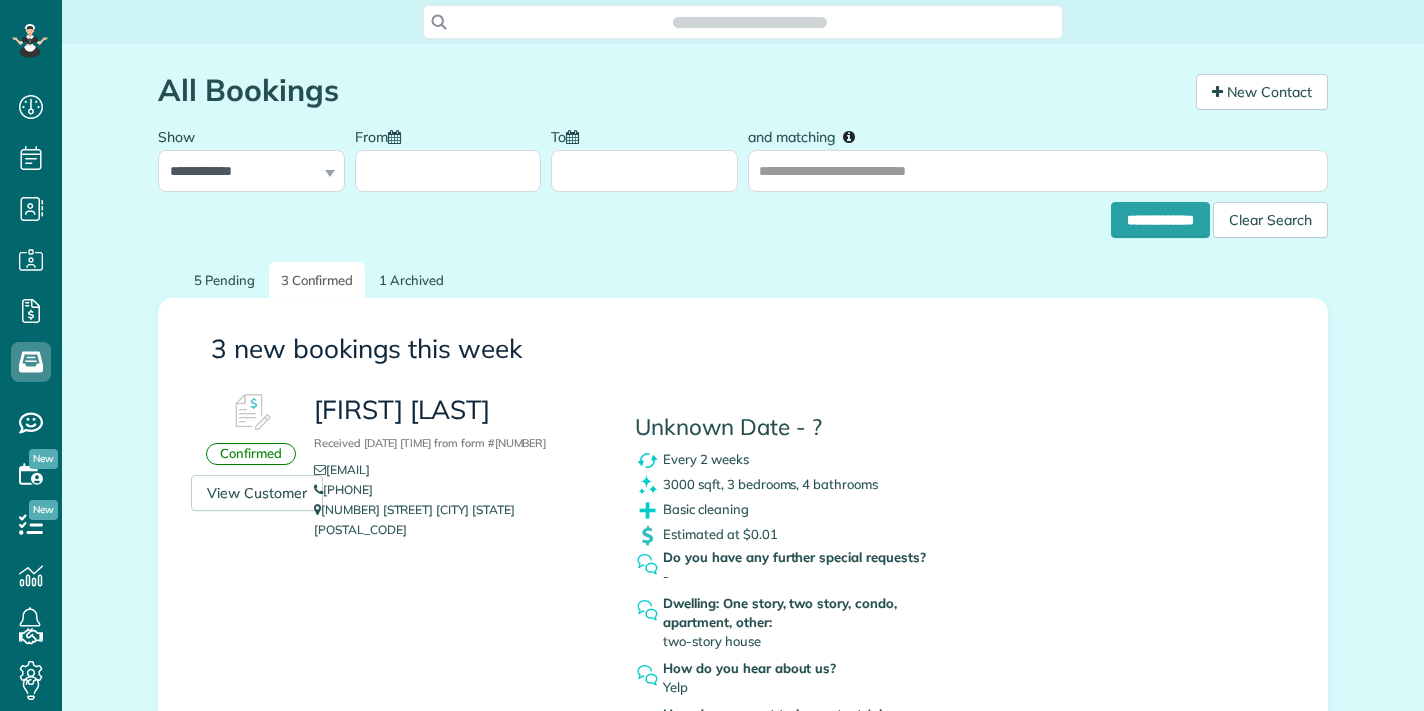 scroll, scrollTop: 0, scrollLeft: 0, axis: both 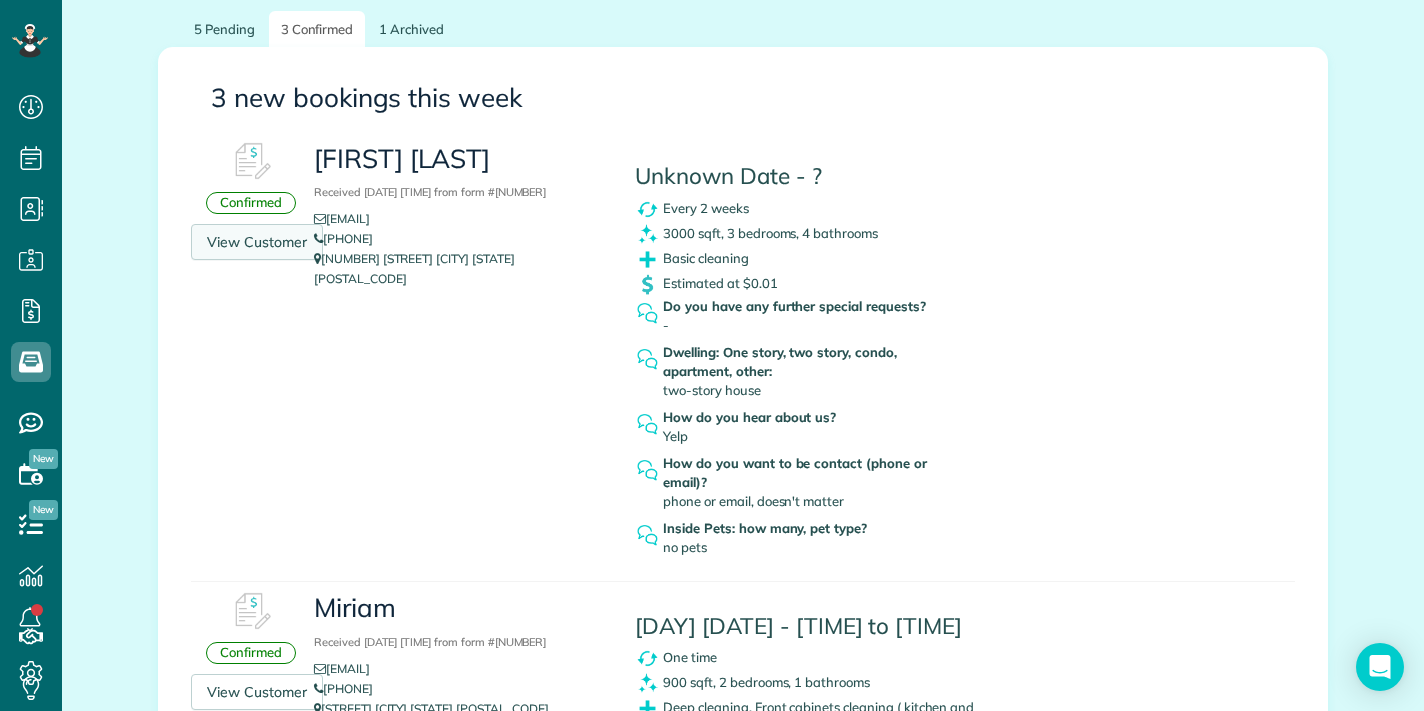 click on "View Customer" at bounding box center (257, 242) 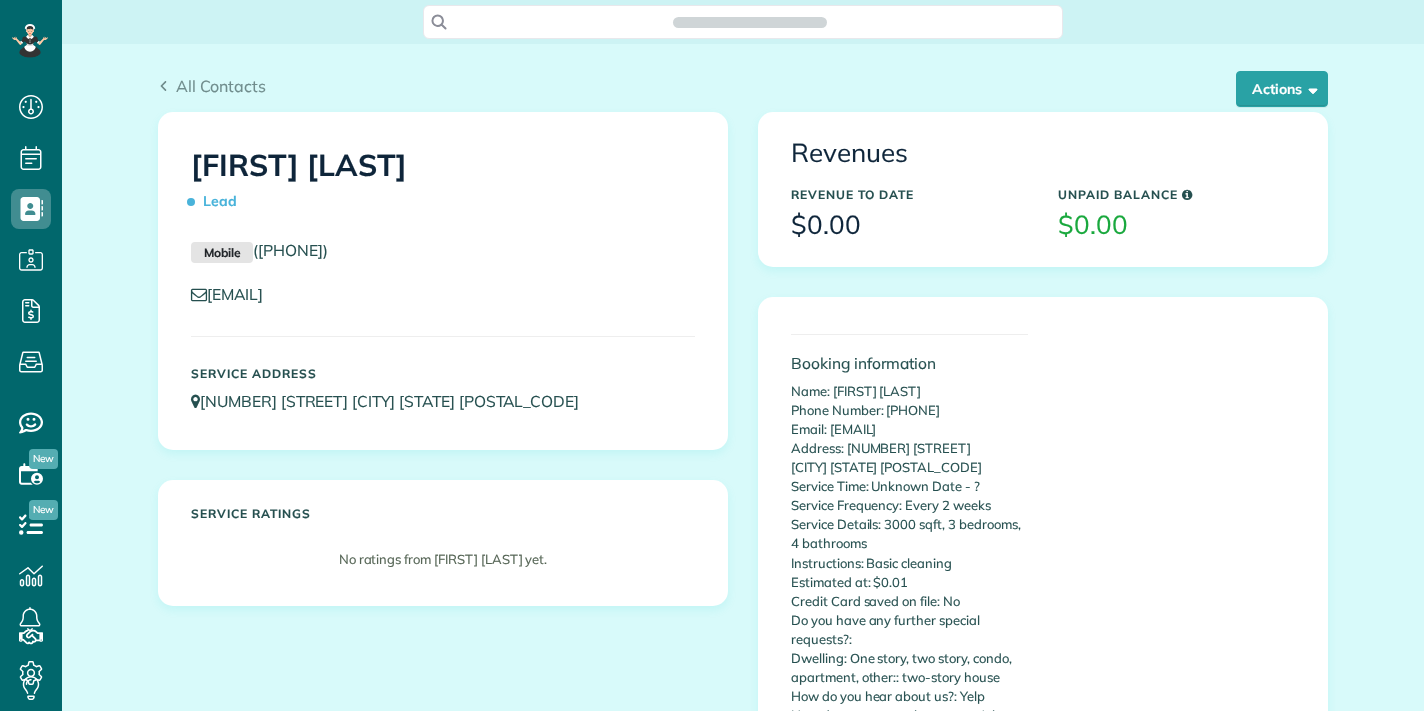 scroll, scrollTop: 0, scrollLeft: 0, axis: both 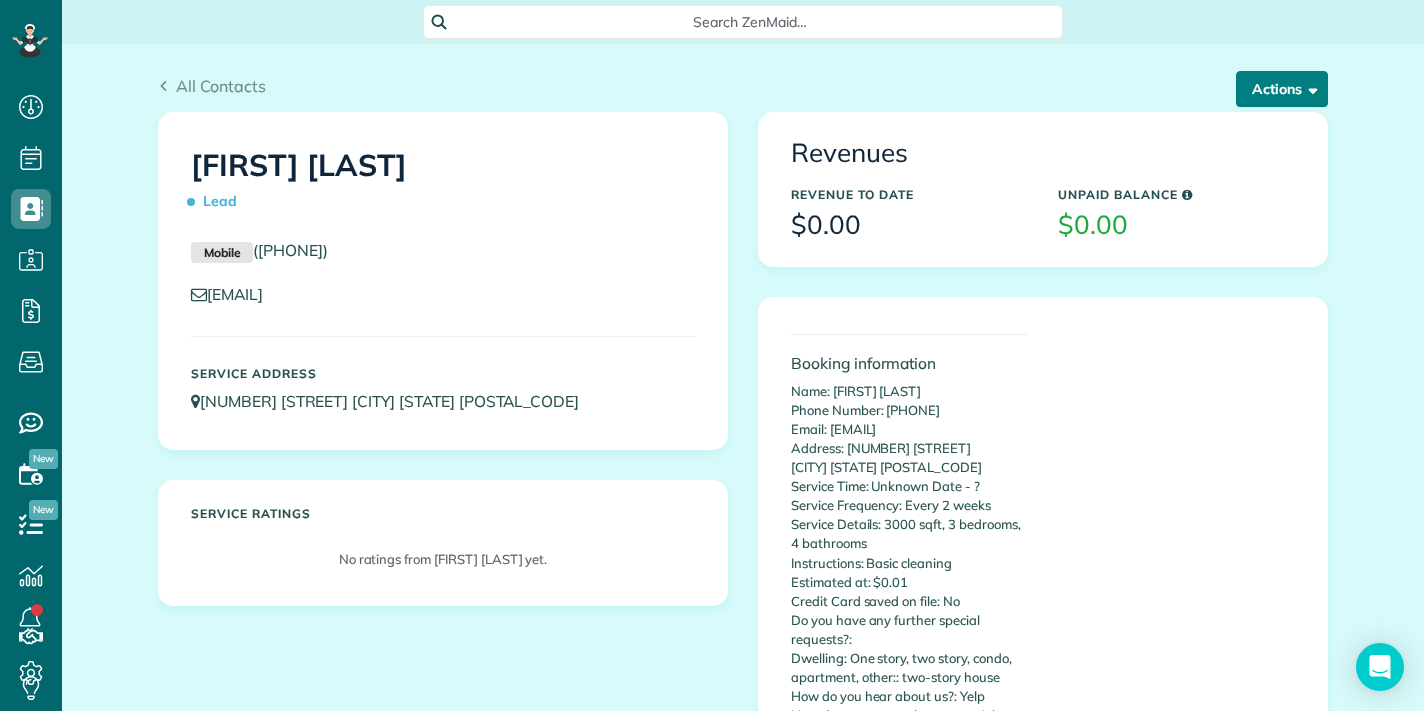 click on "Actions" at bounding box center [1282, 89] 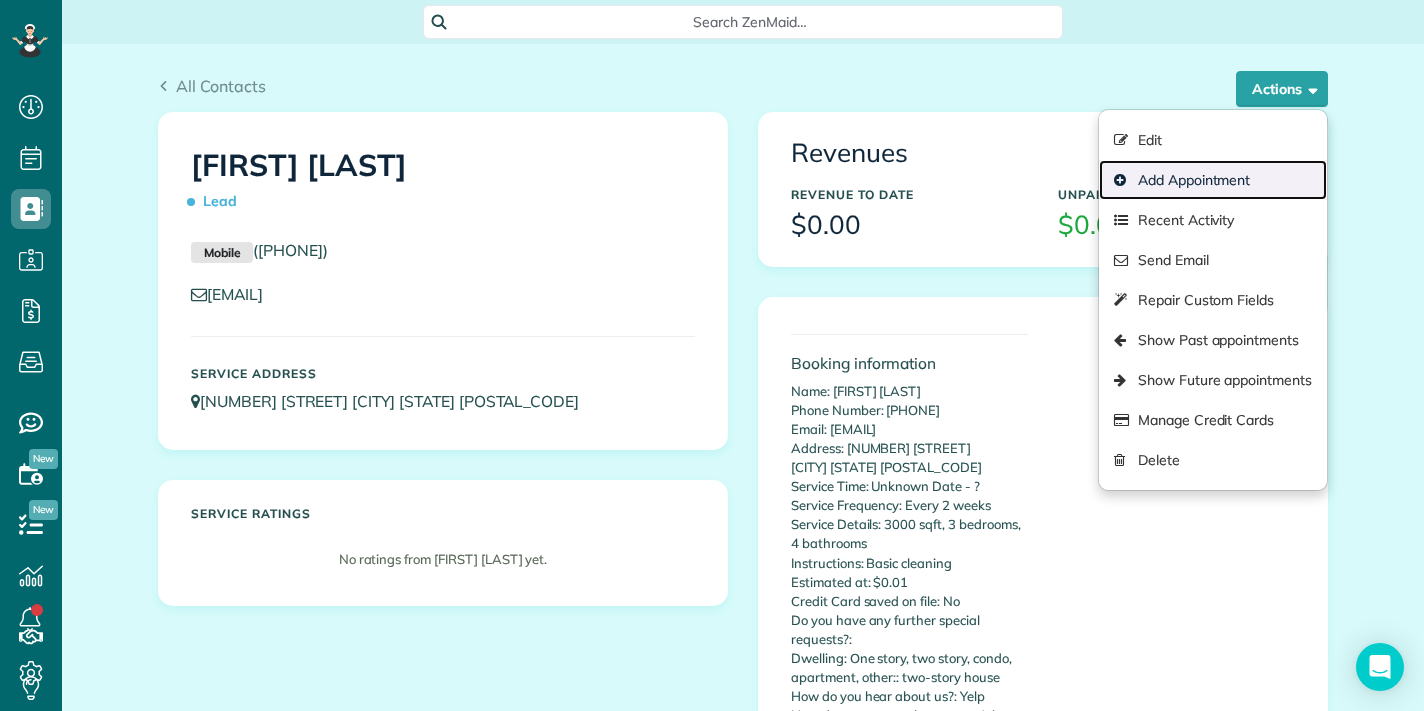 click on "Add Appointment" at bounding box center (1213, 180) 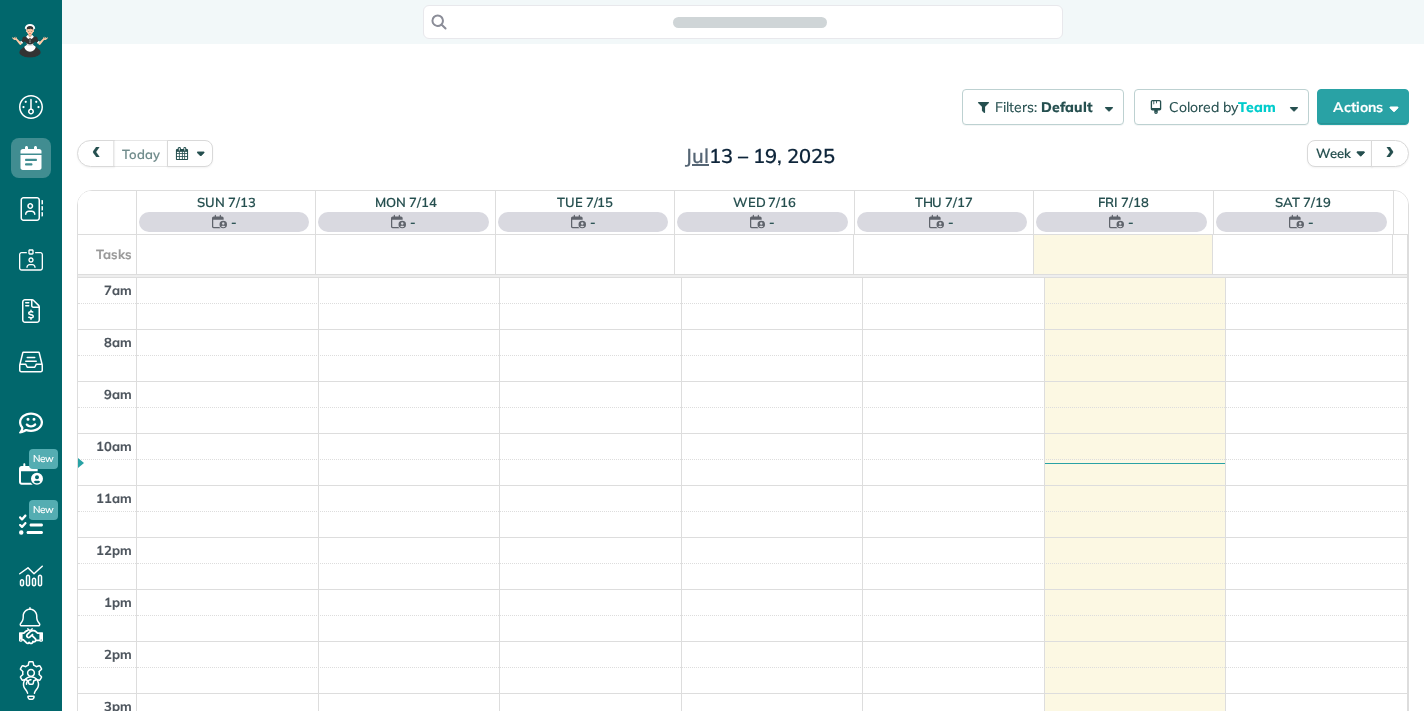scroll, scrollTop: 0, scrollLeft: 0, axis: both 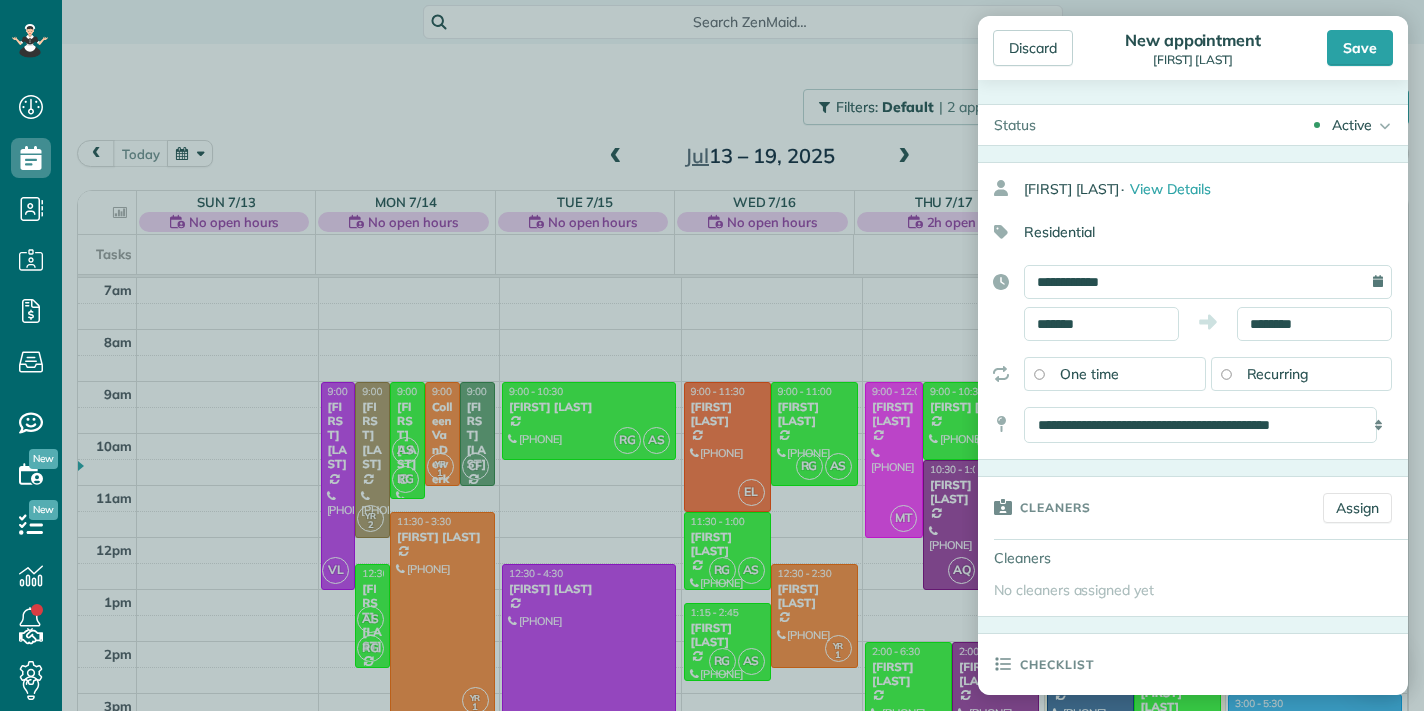 click on "Save" at bounding box center (1360, 48) 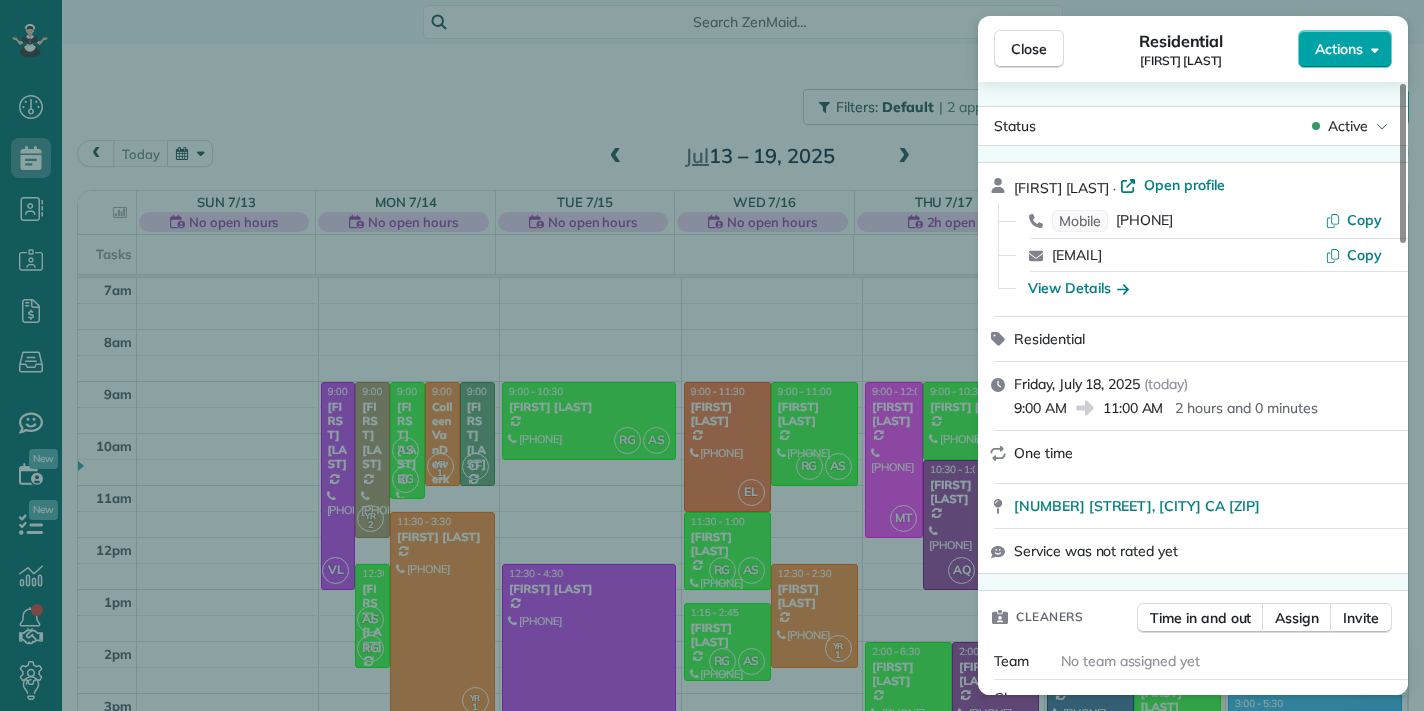 click on "Actions" at bounding box center [1345, 49] 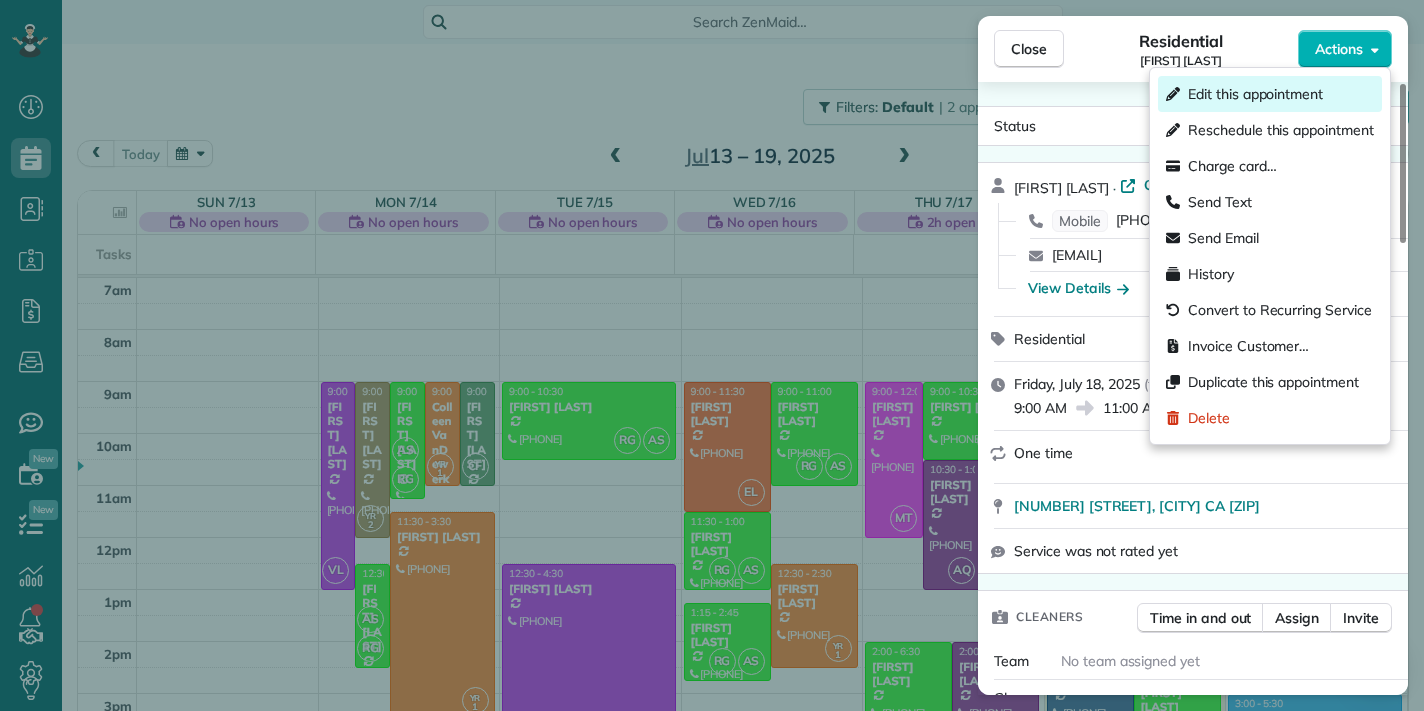 click on "Edit this appointment" at bounding box center (1255, 94) 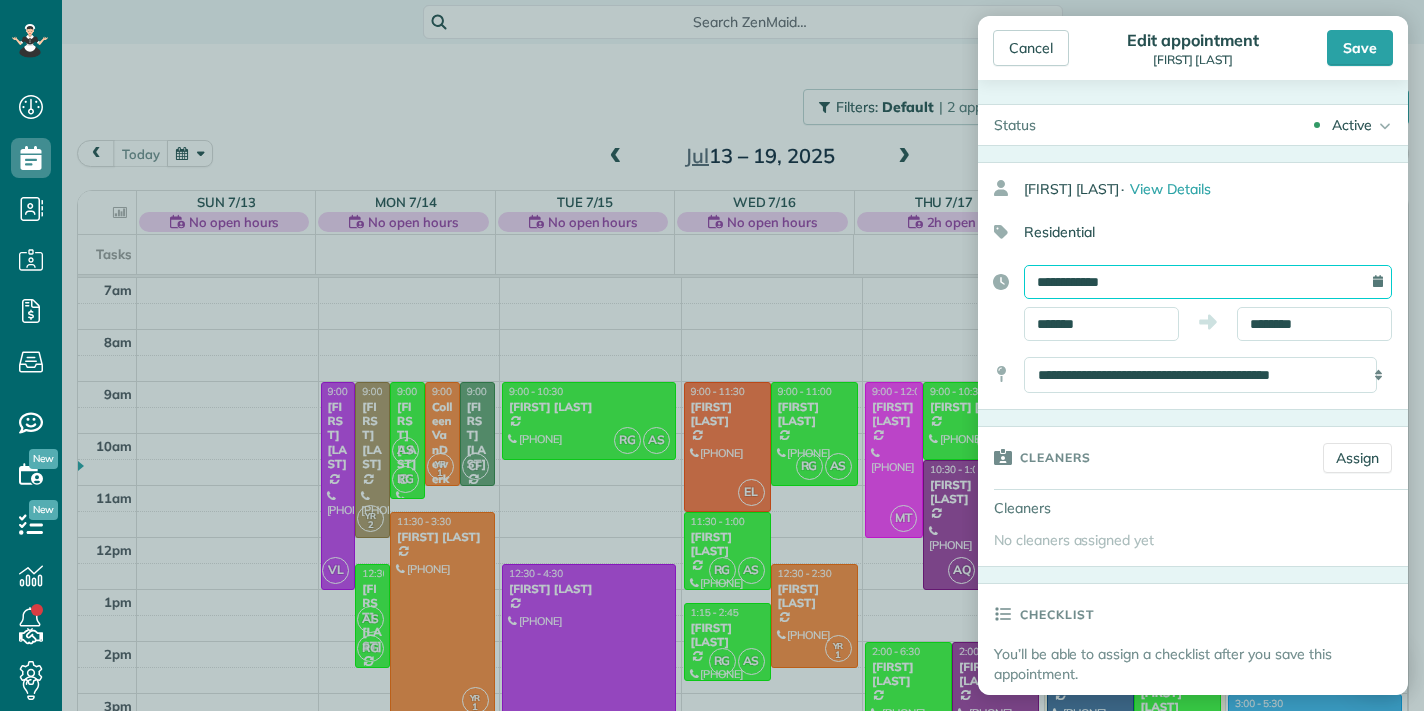 click on "**********" at bounding box center (1208, 282) 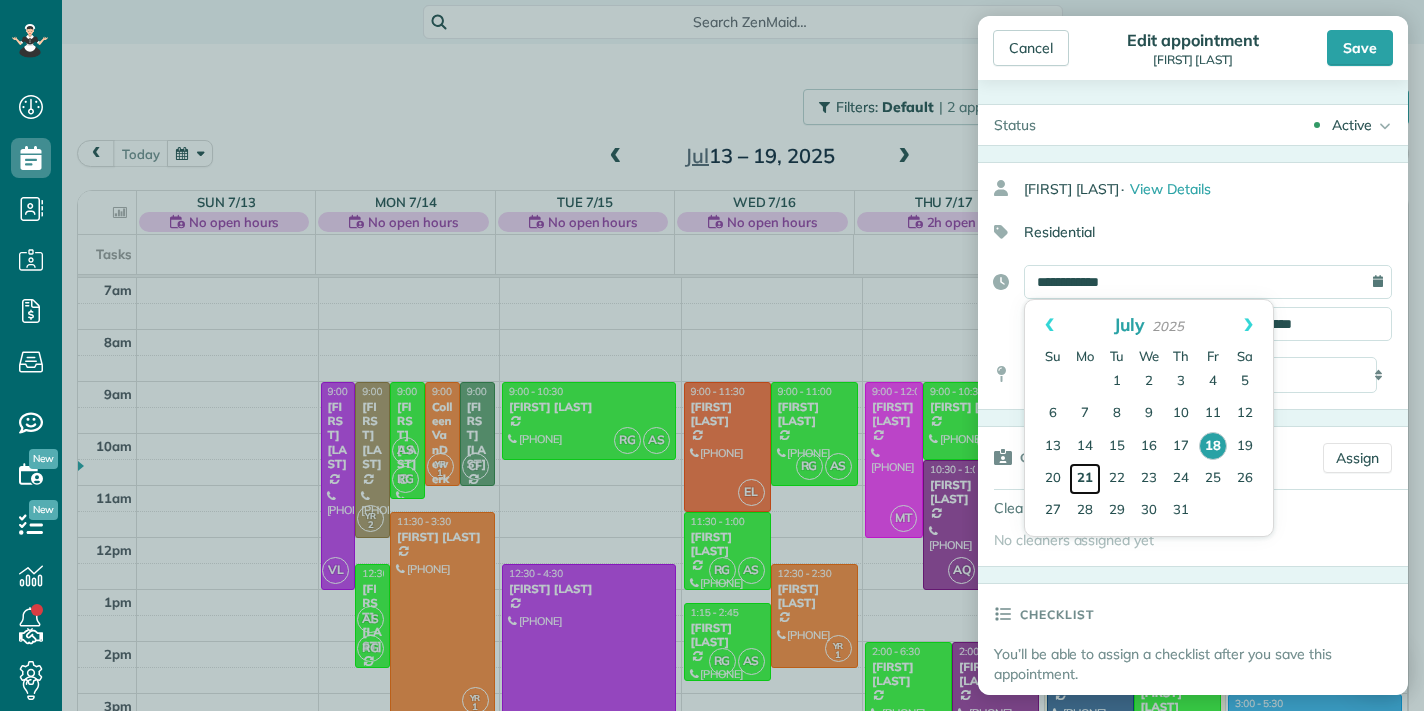 click on "21" at bounding box center [1085, 479] 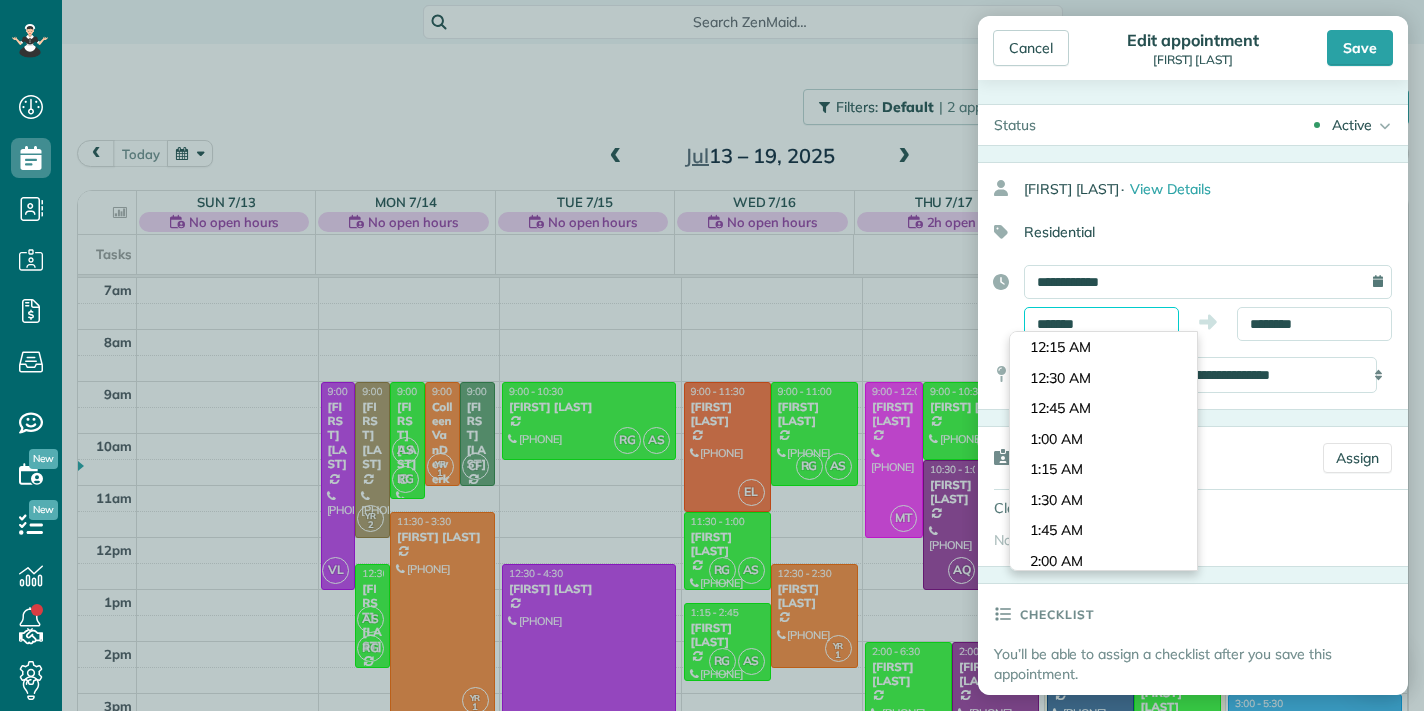 click on "Dashboard
Scheduling
Calendar View
List View
Dispatch View - Weekly scheduling (Beta)" at bounding box center [712, 355] 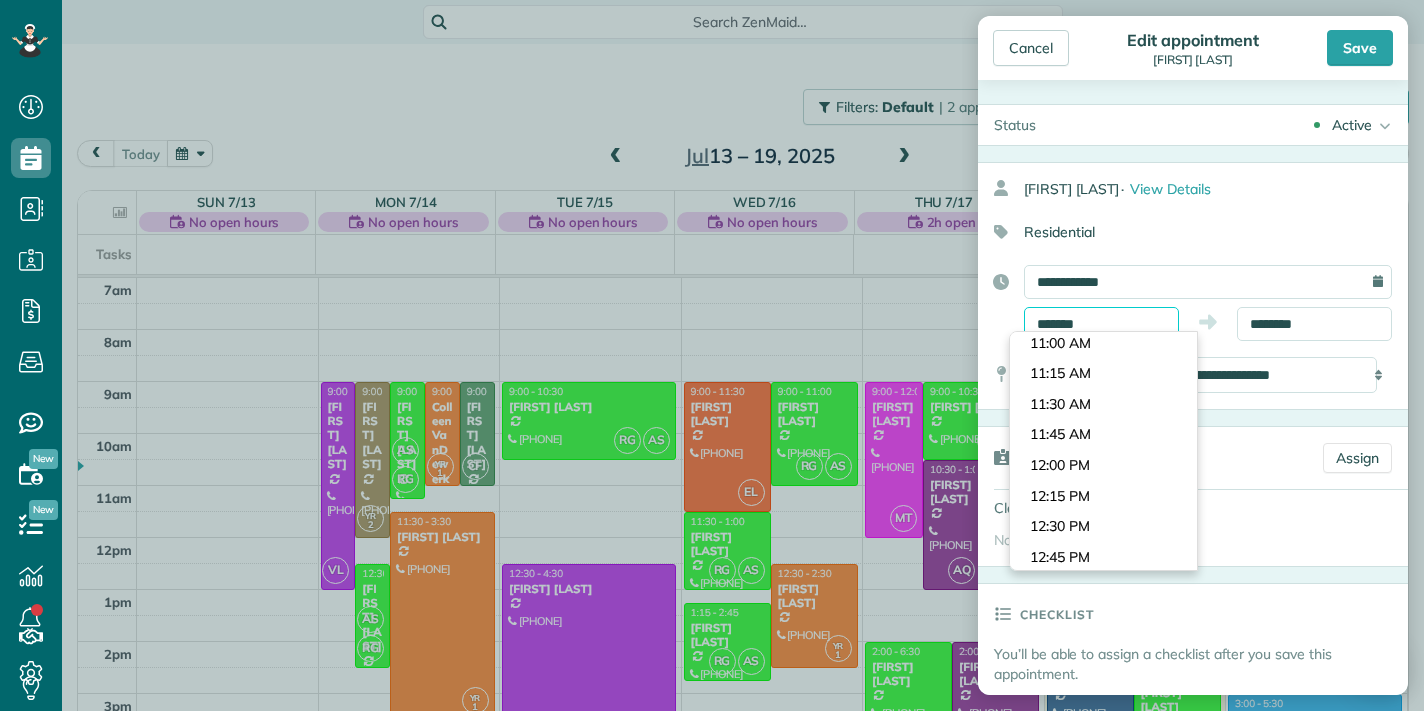 scroll, scrollTop: 1318, scrollLeft: 0, axis: vertical 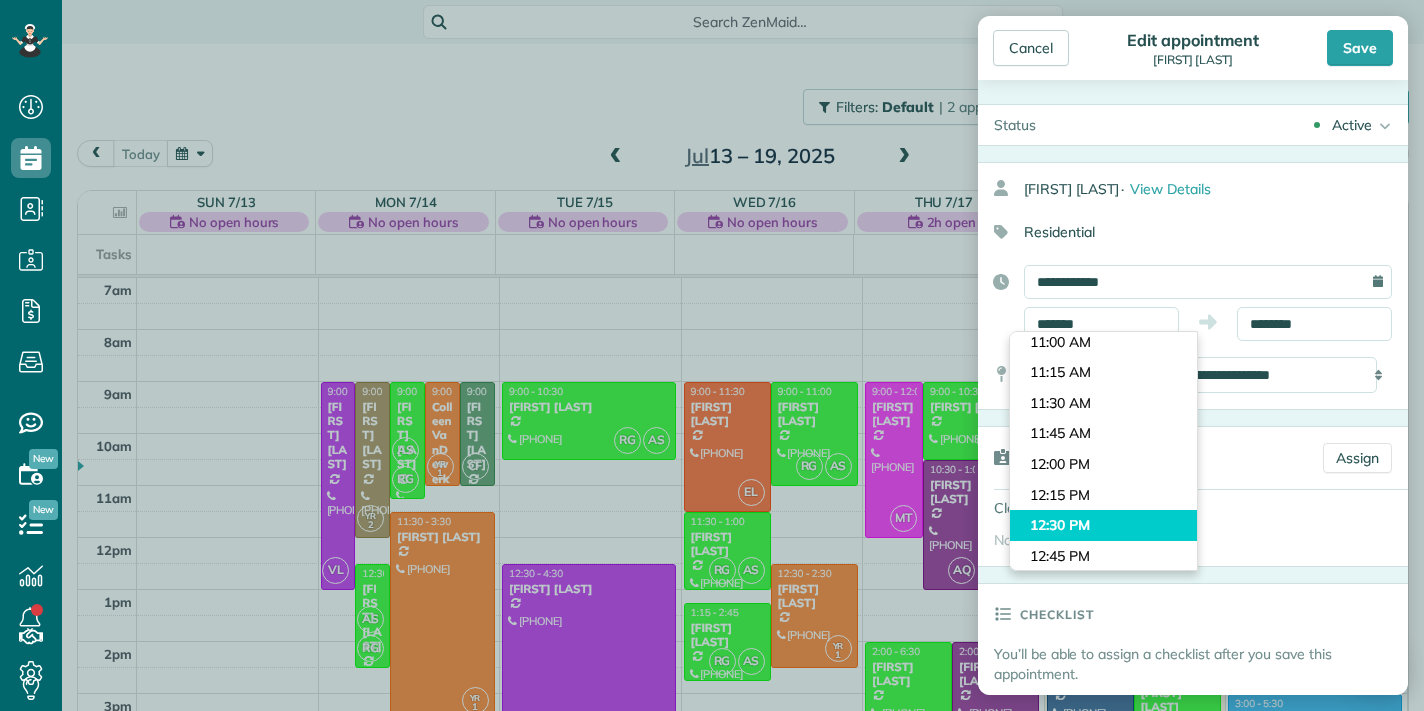 type on "********" 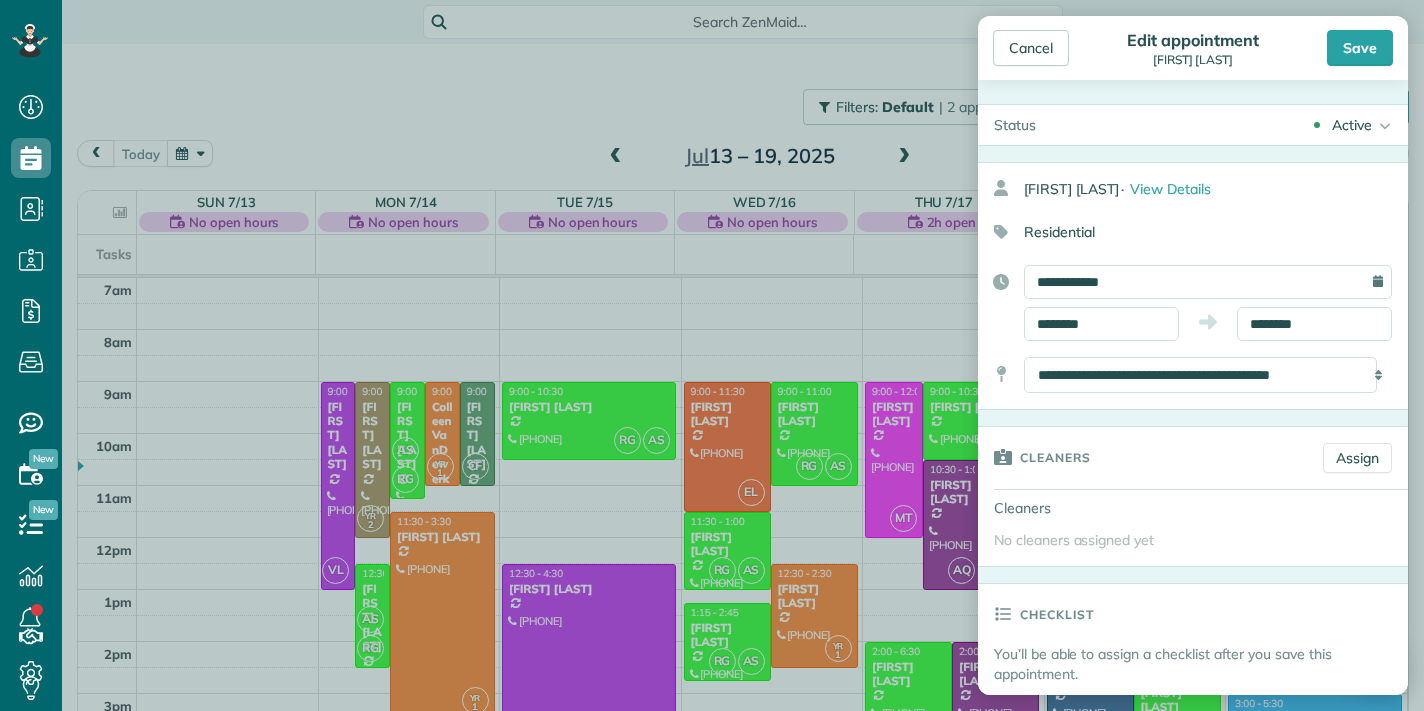 drag, startPoint x: 1097, startPoint y: 521, endPoint x: 1123, endPoint y: 489, distance: 41.231056 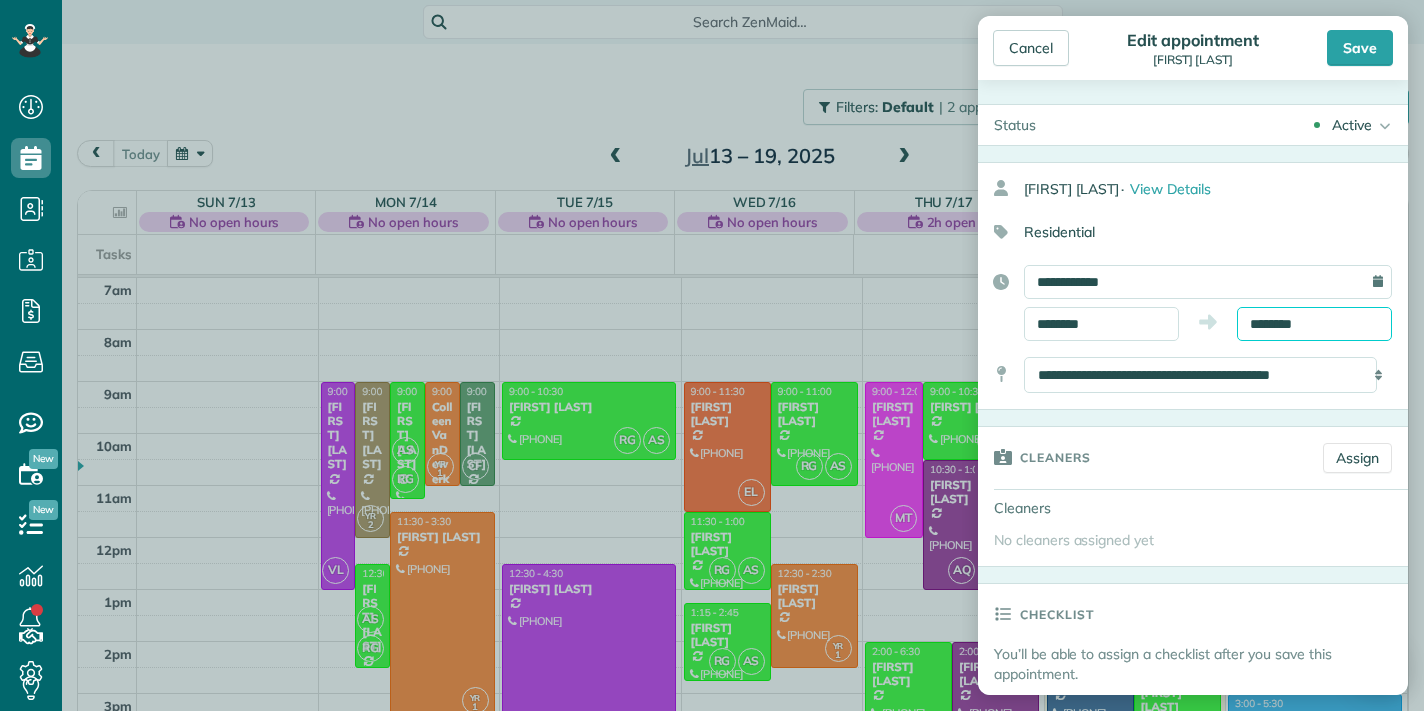 click on "********" at bounding box center [1314, 324] 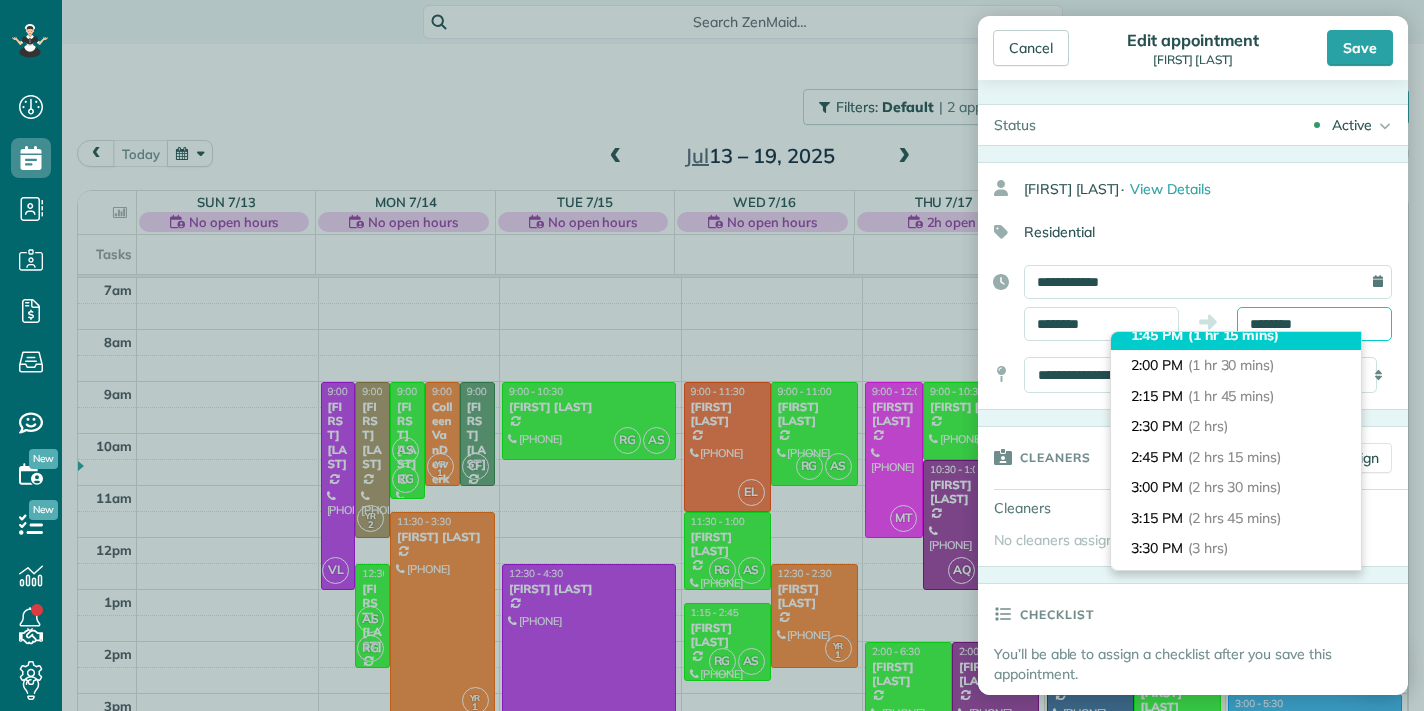 scroll, scrollTop: 169, scrollLeft: 0, axis: vertical 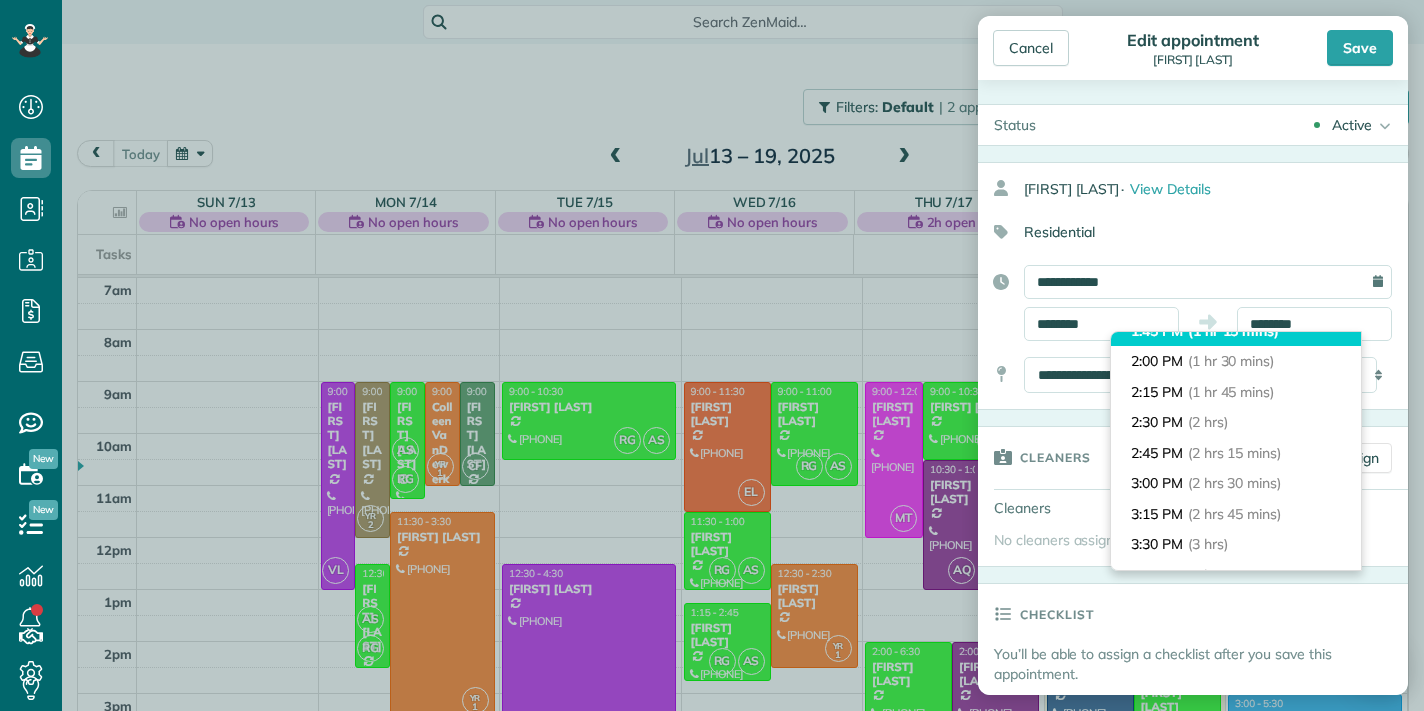 type on "*******" 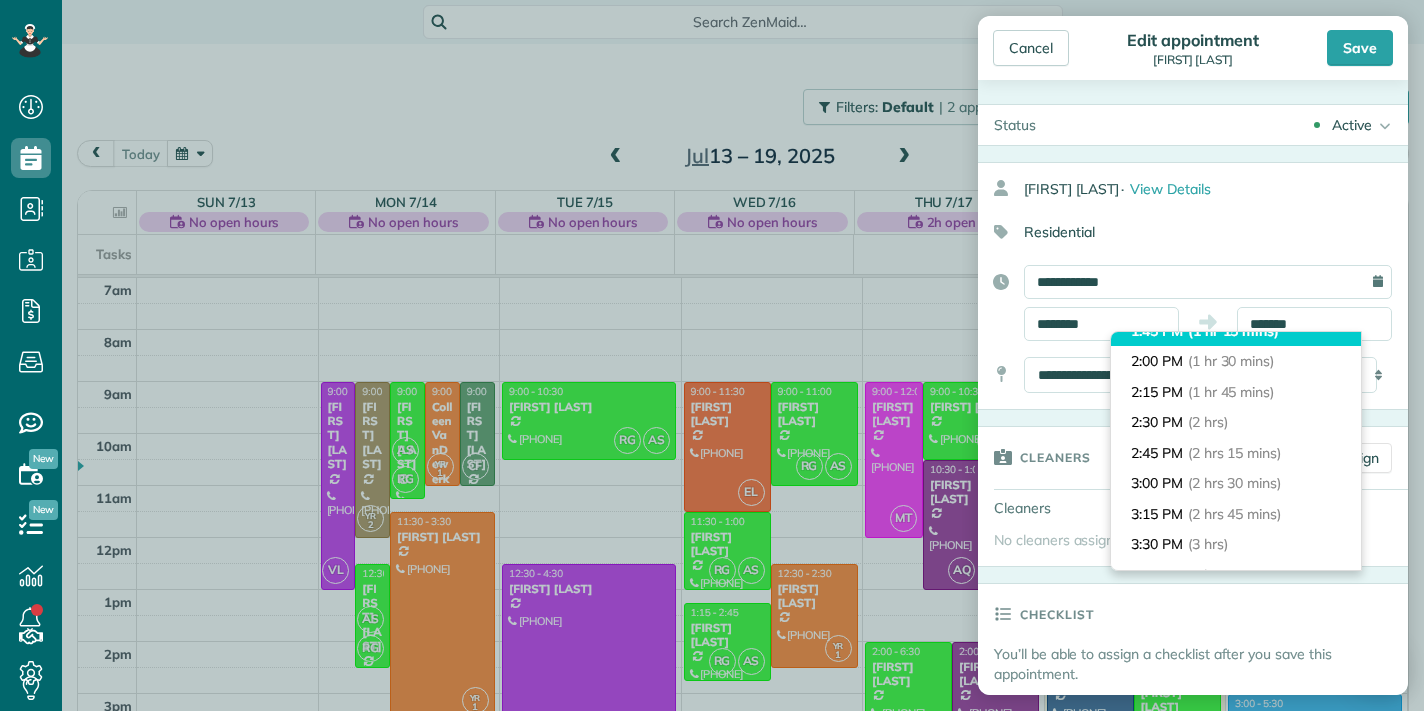 click on "(2 hrs 30 mins)" at bounding box center [1234, 483] 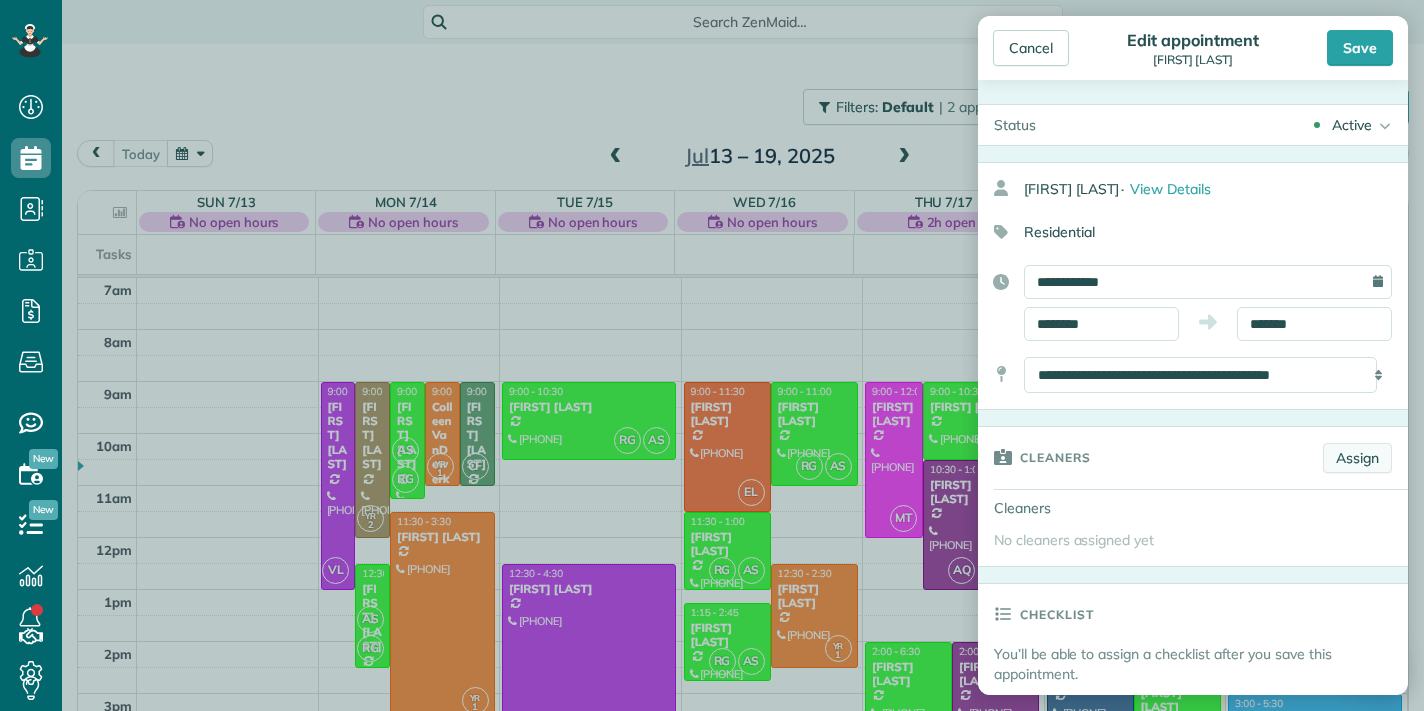 click on "Assign" at bounding box center (1357, 458) 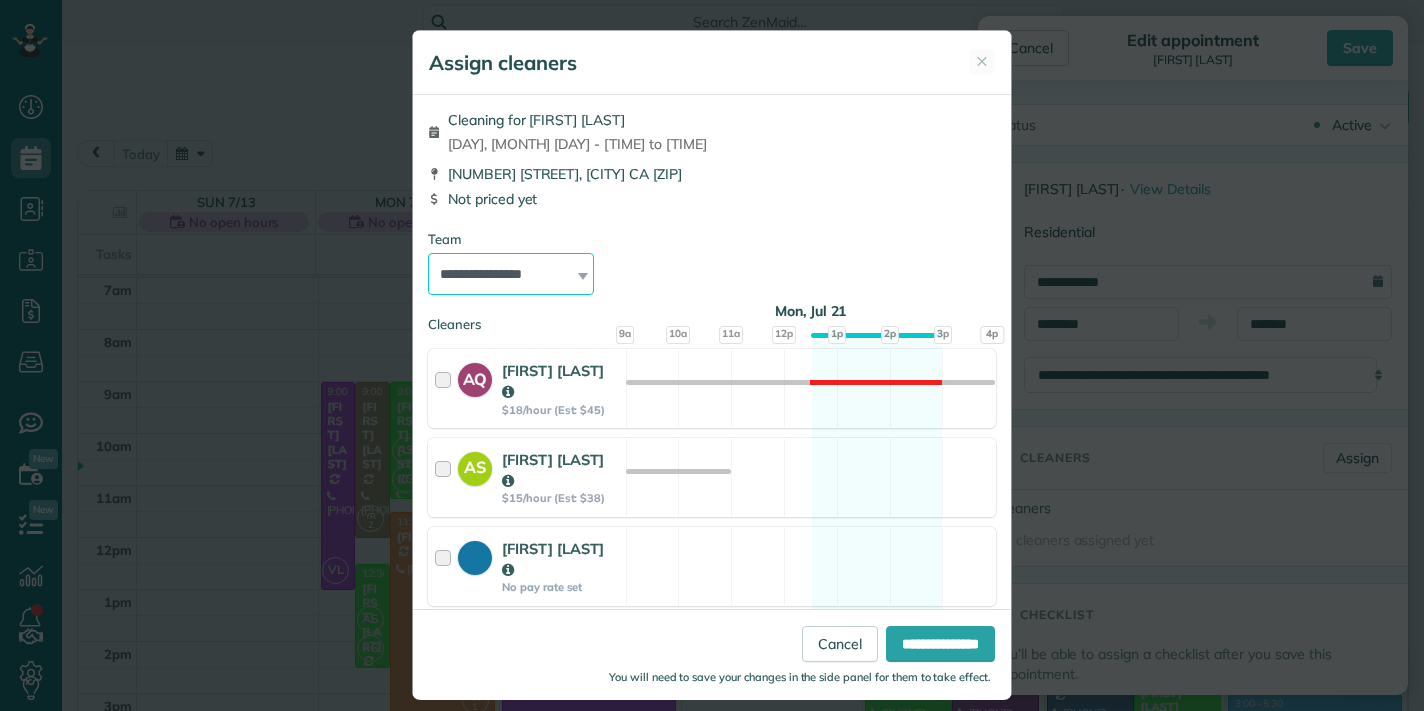 click on "**********" at bounding box center [511, 274] 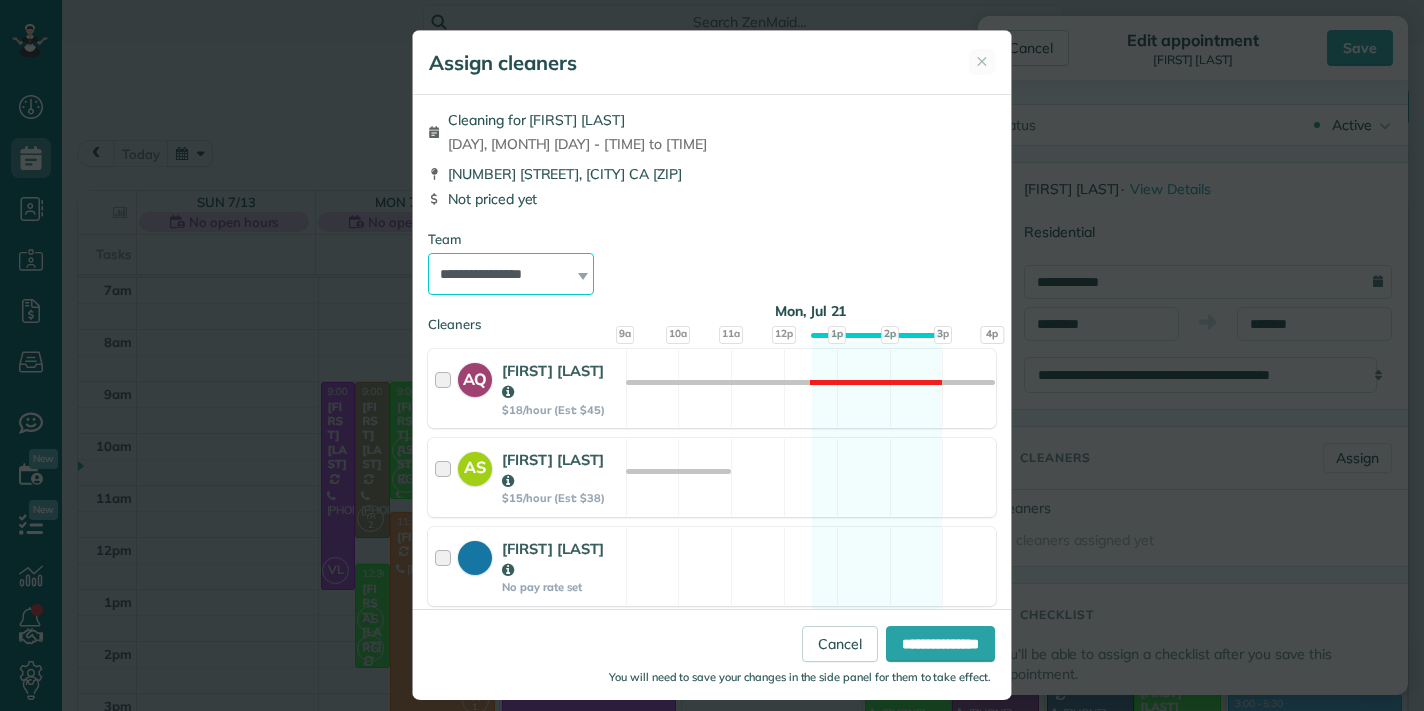 select on "*****" 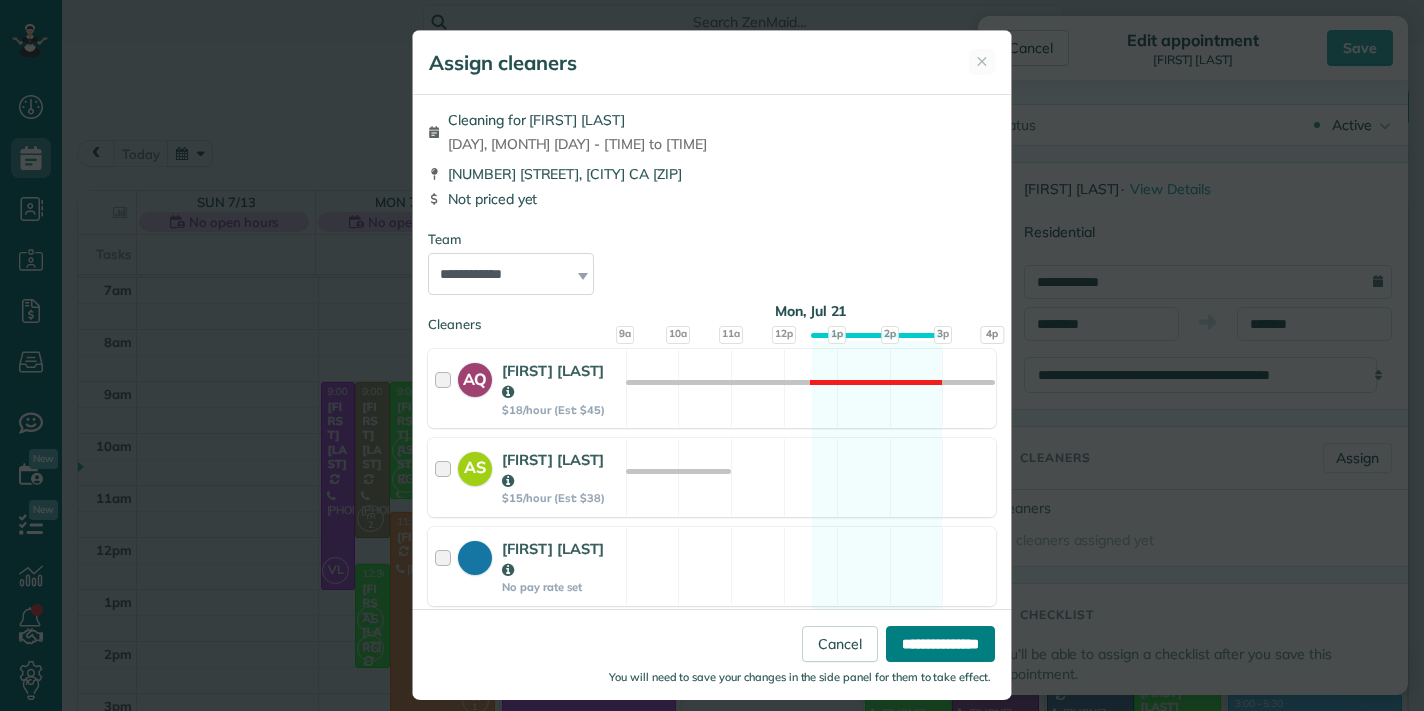 click on "**********" at bounding box center (940, 644) 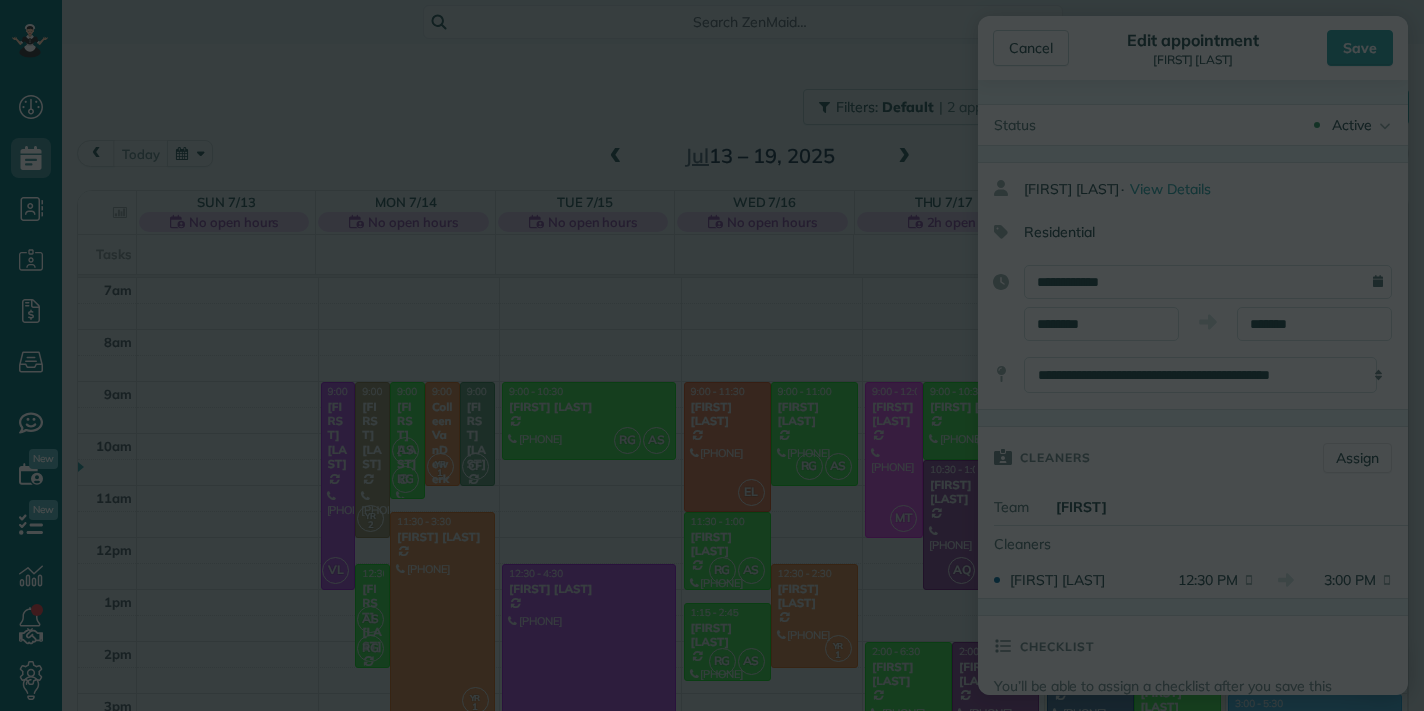 type on "******" 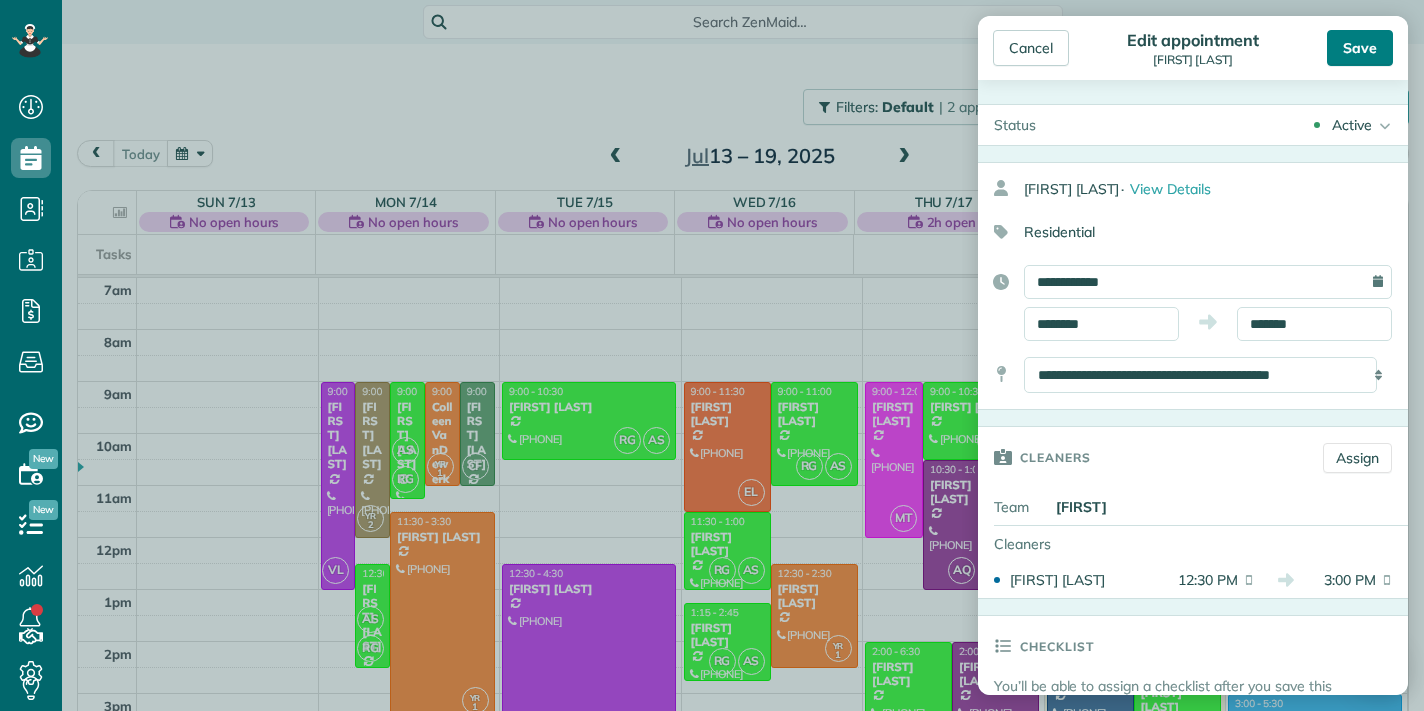 click on "Save" at bounding box center [1360, 48] 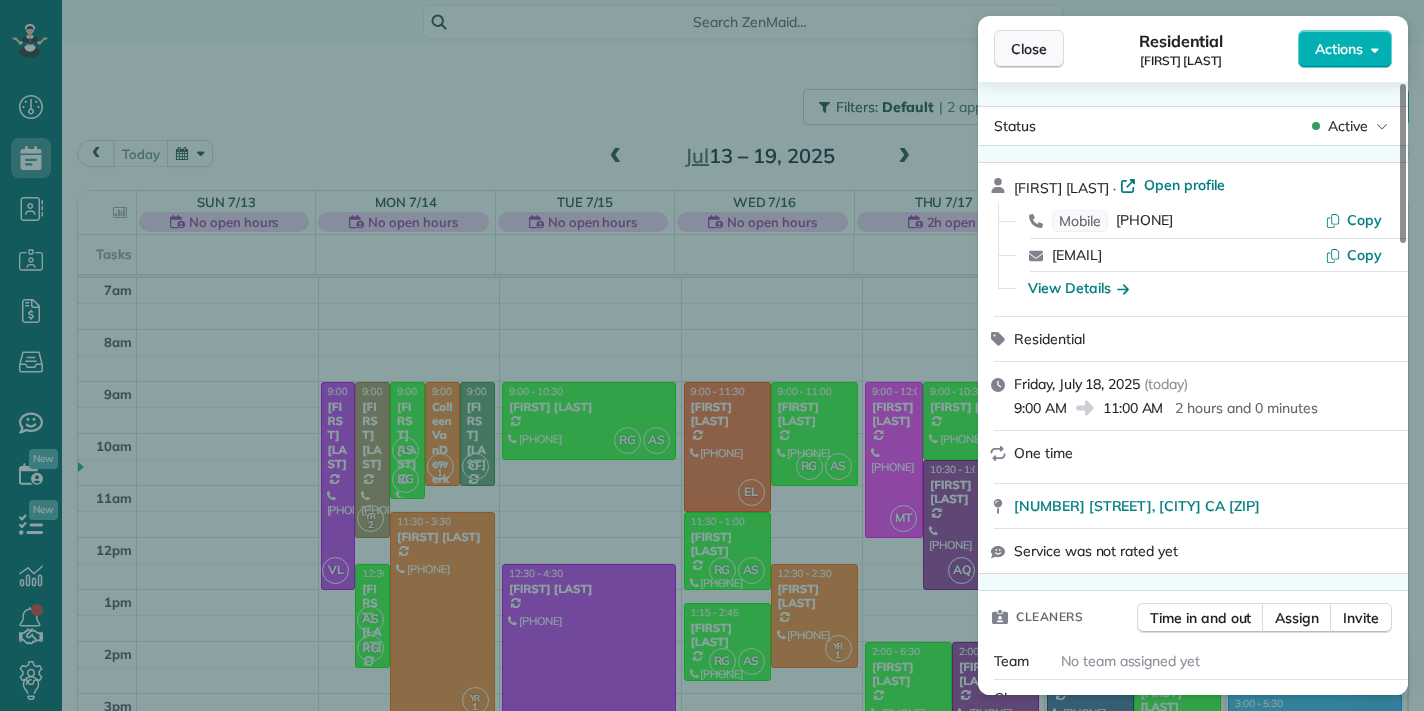 click on "Close" at bounding box center [1029, 49] 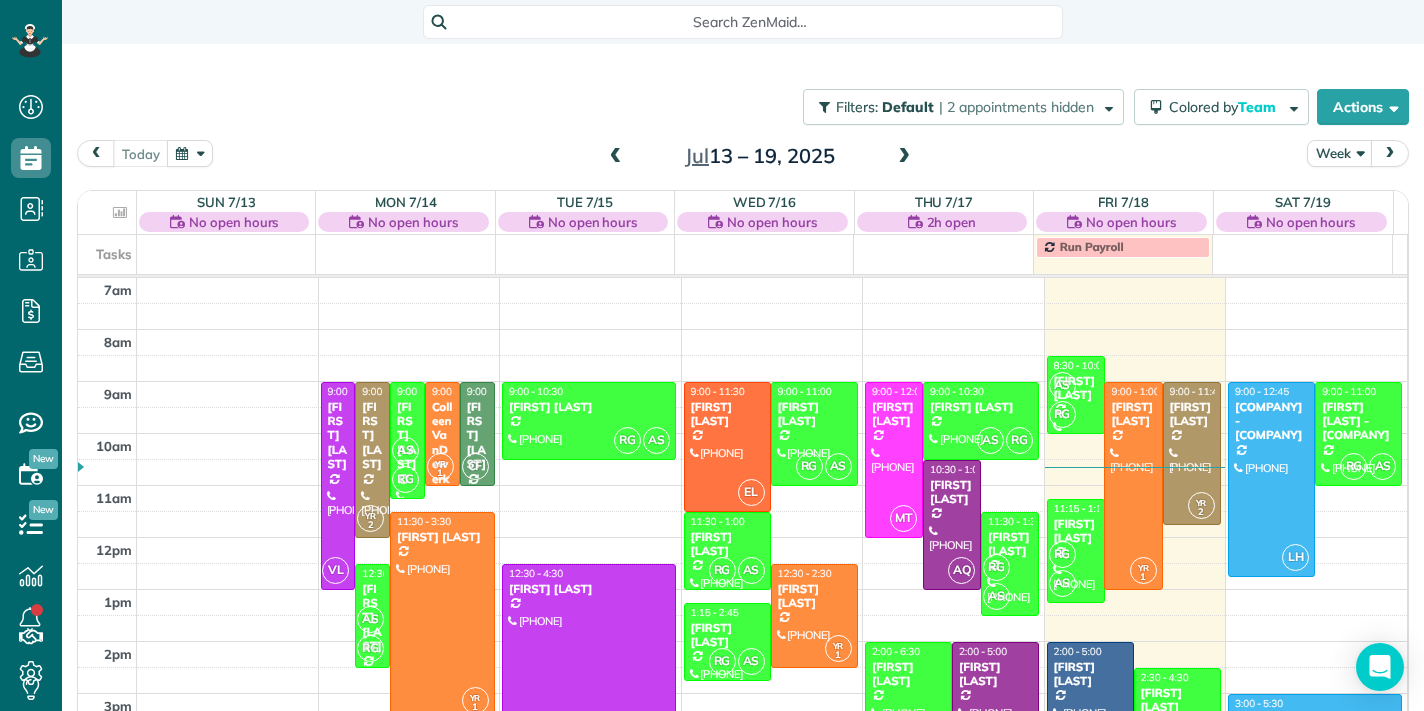 click at bounding box center [904, 157] 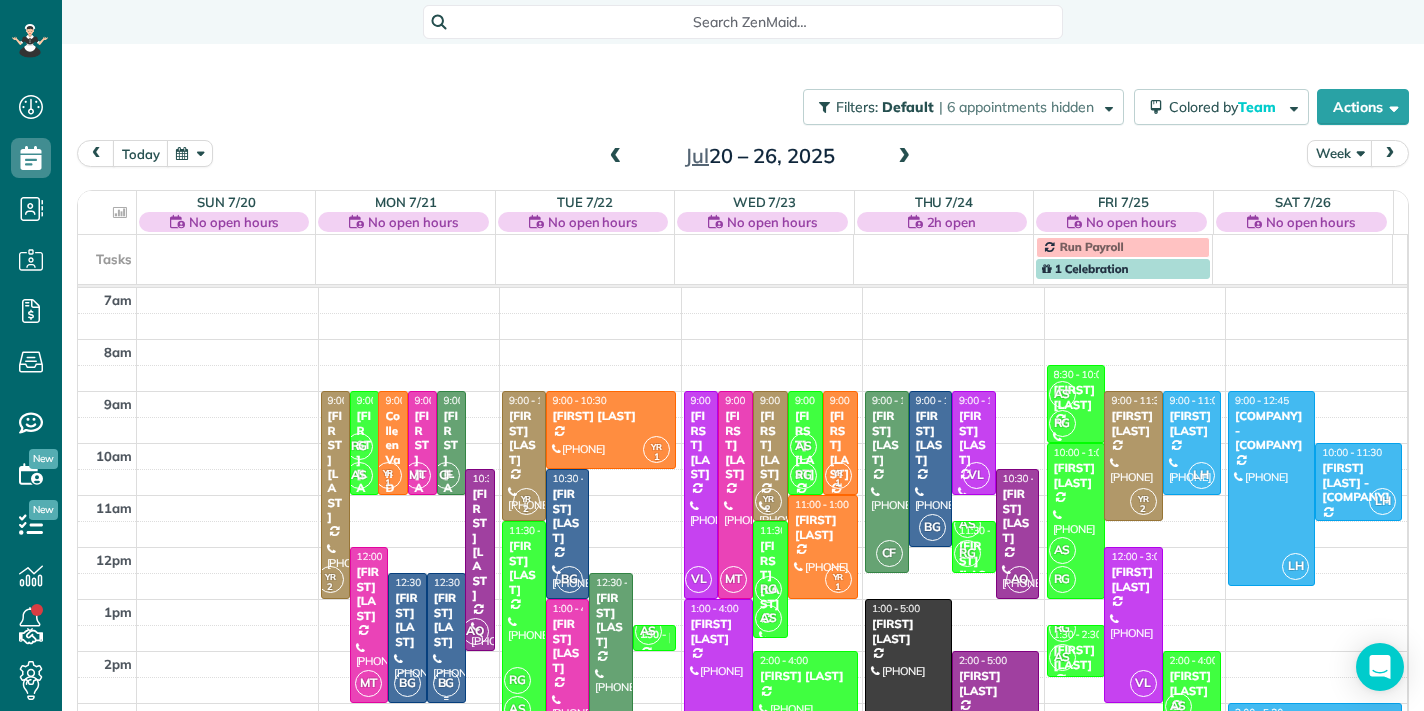 click on "[FIRST] [LAST]" at bounding box center [446, 620] 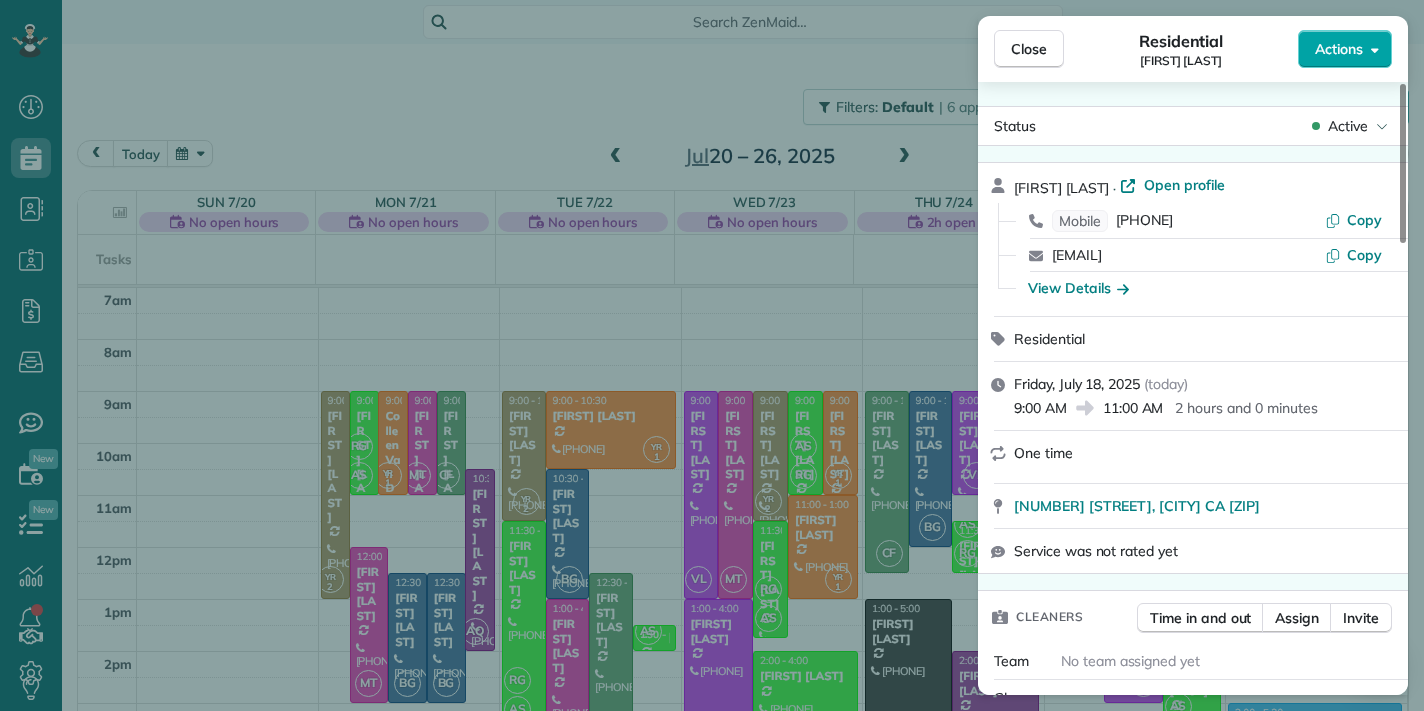 click on "Actions" at bounding box center [1339, 49] 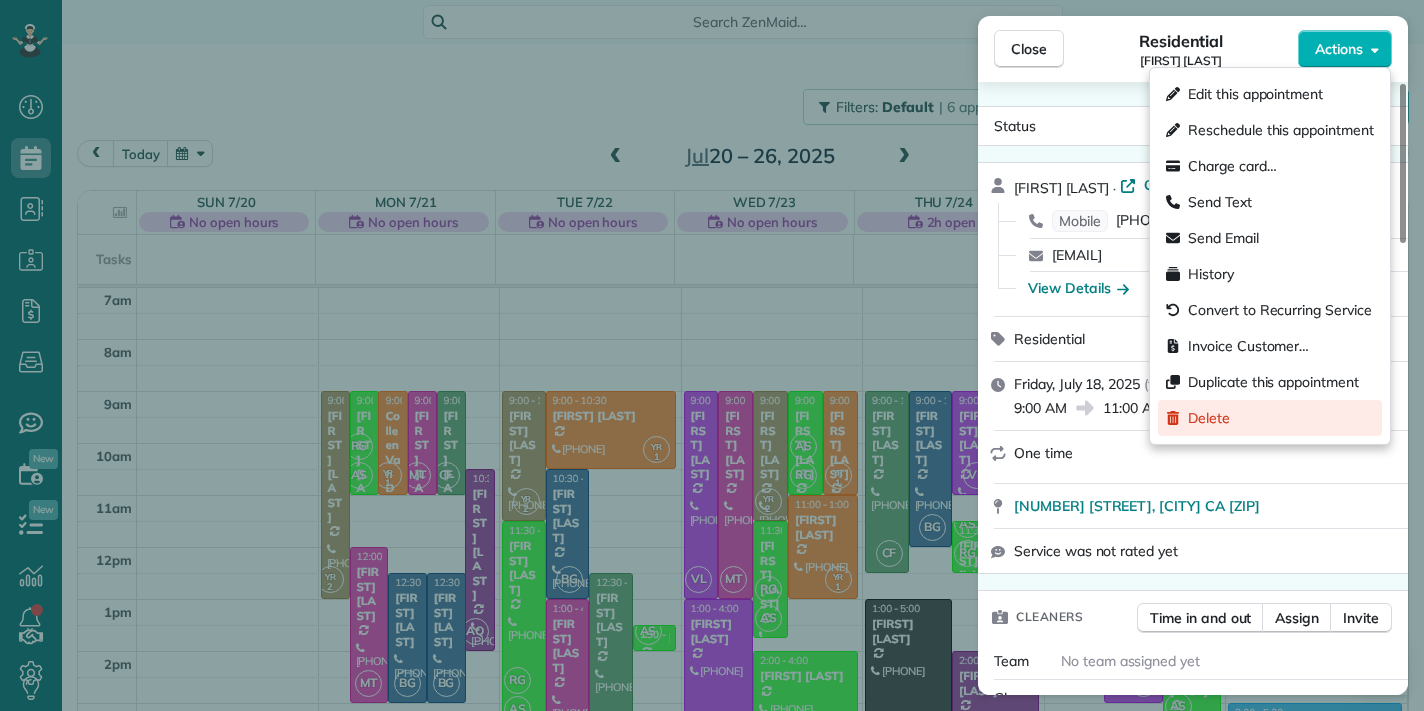 click on "Delete" at bounding box center [1209, 418] 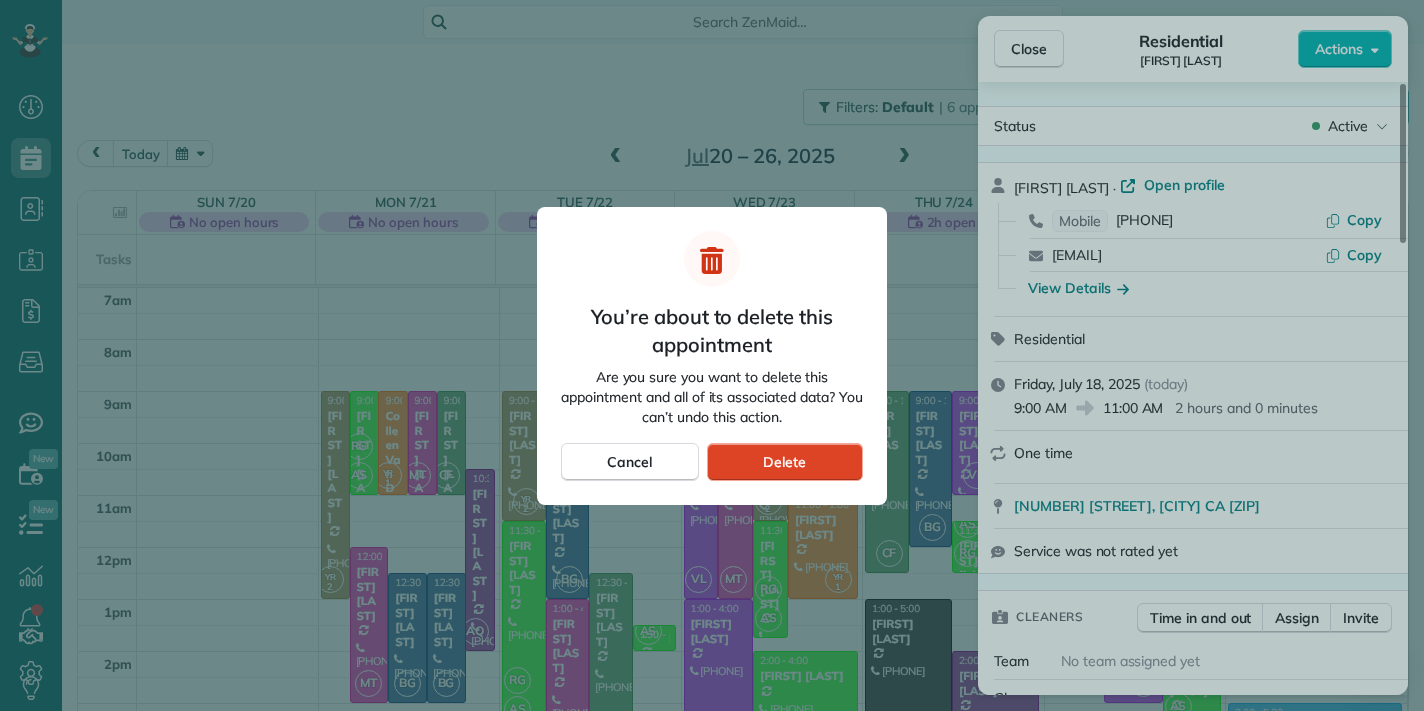 click on "Delete" at bounding box center [785, 462] 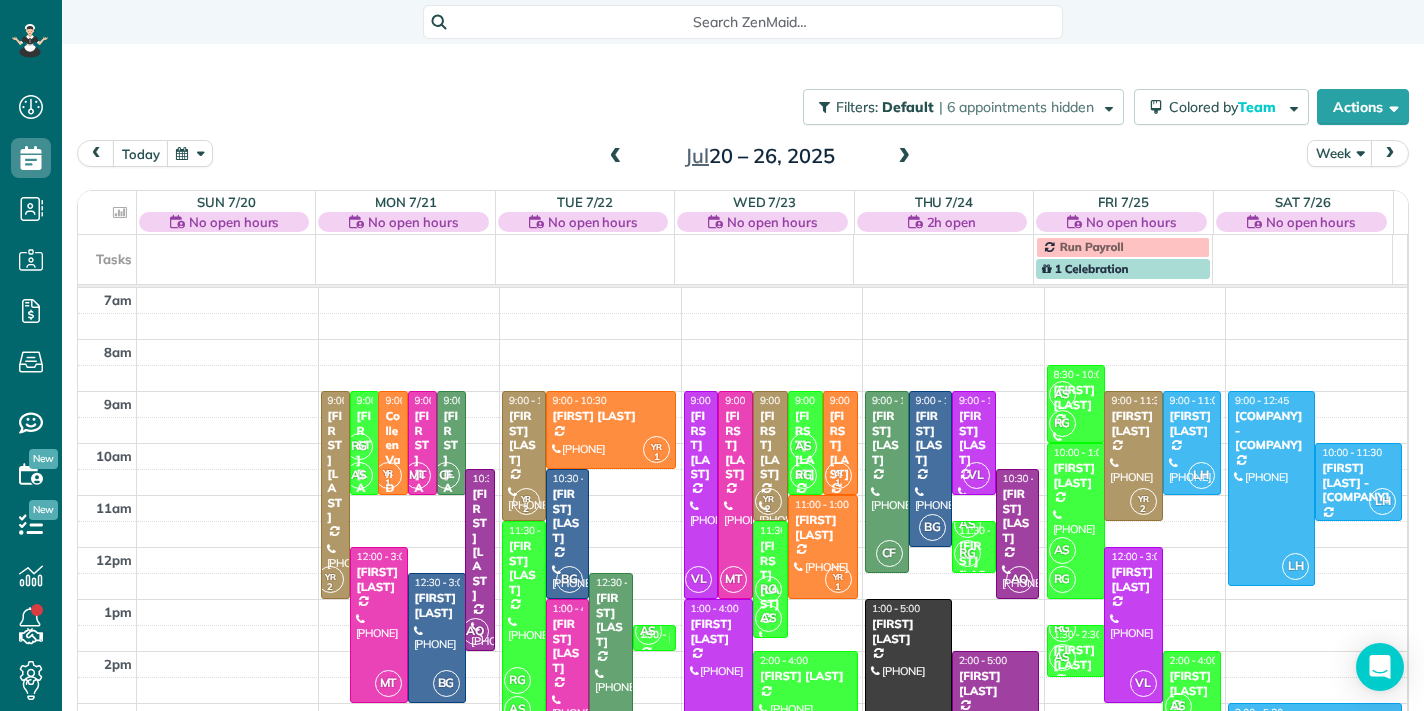 click at bounding box center (616, 157) 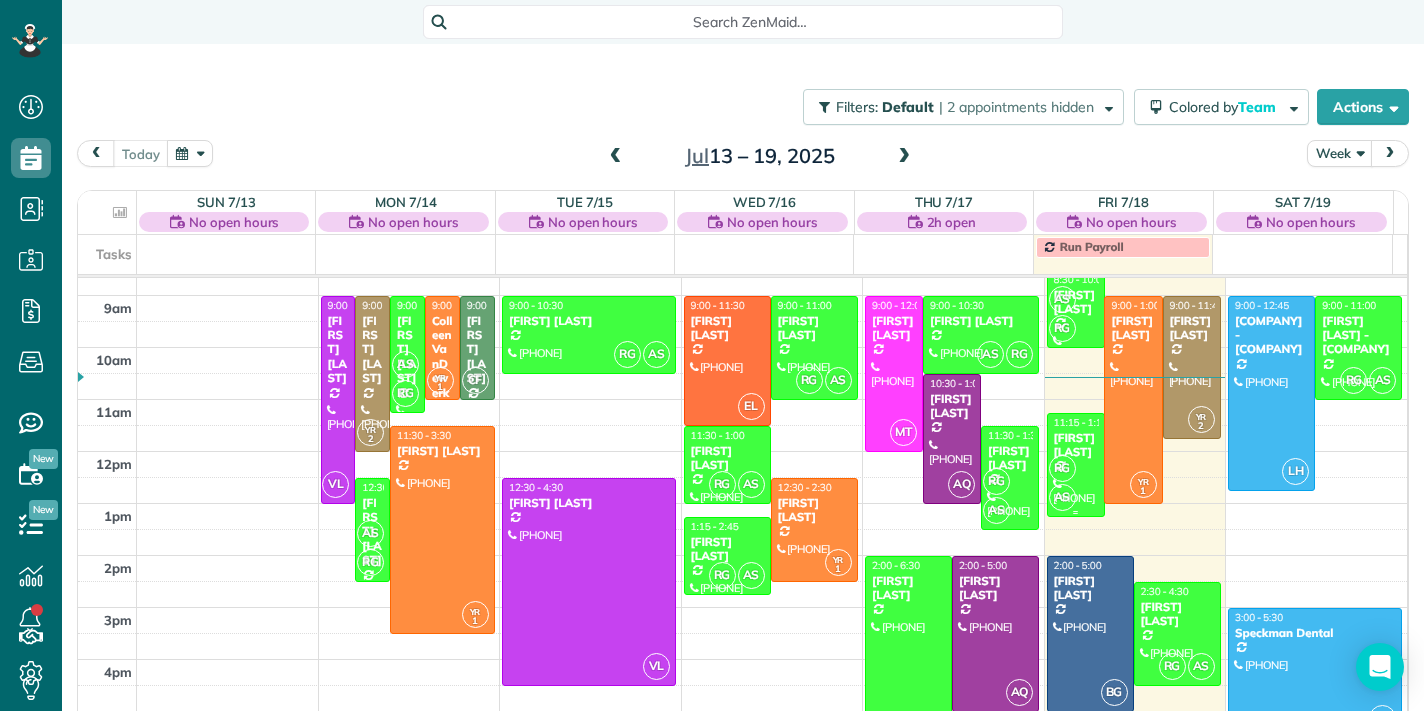 scroll, scrollTop: 105, scrollLeft: 0, axis: vertical 